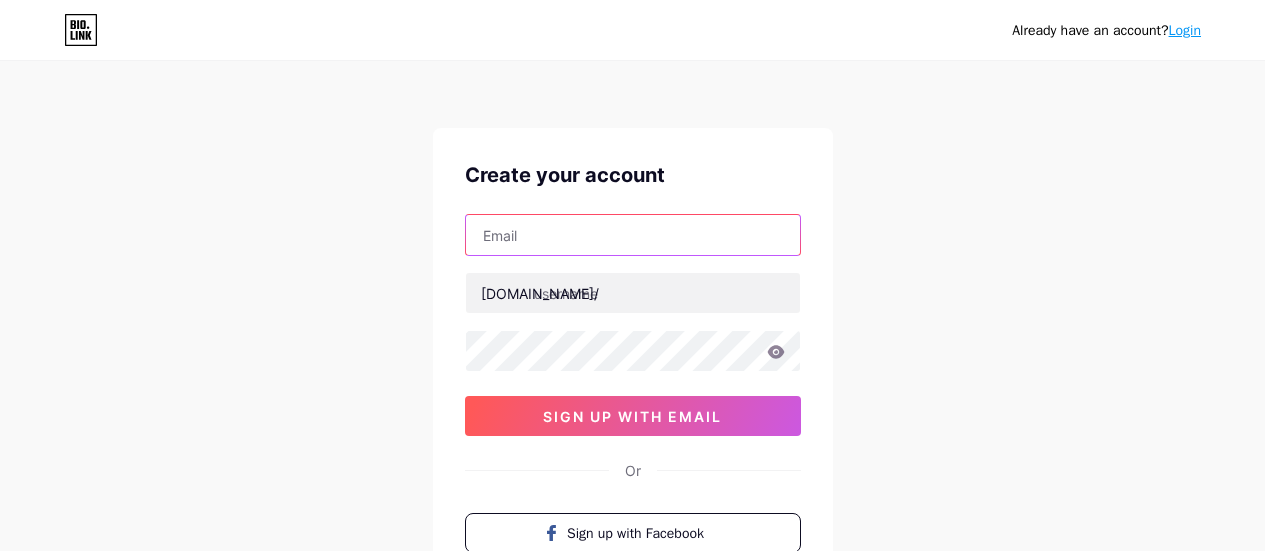 scroll, scrollTop: 0, scrollLeft: 0, axis: both 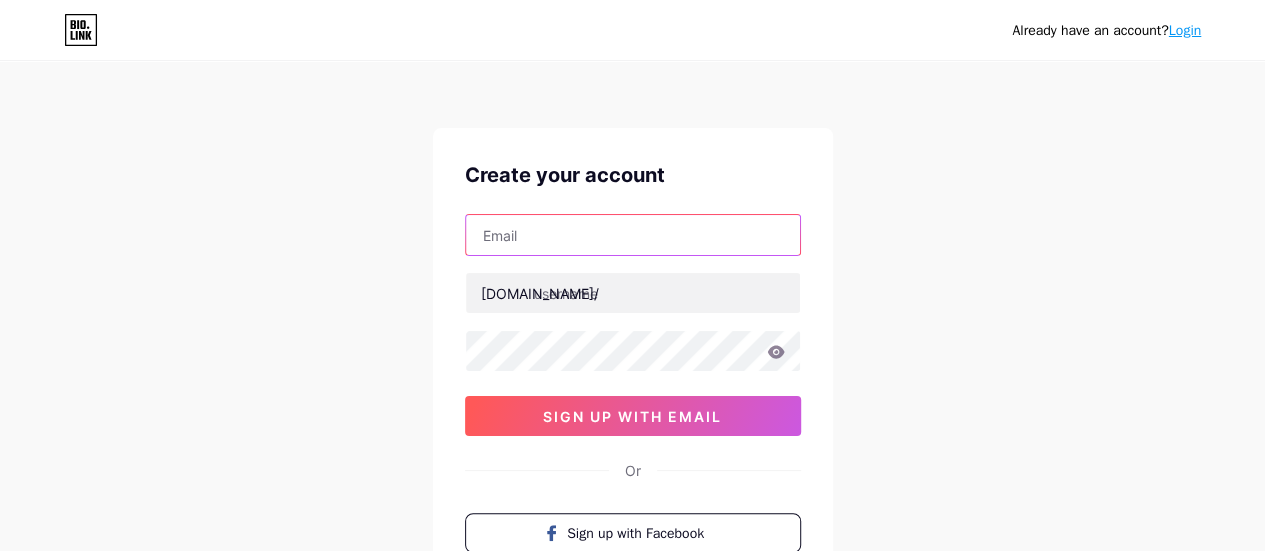 drag, startPoint x: 0, startPoint y: 0, endPoint x: 524, endPoint y: 226, distance: 570.65924 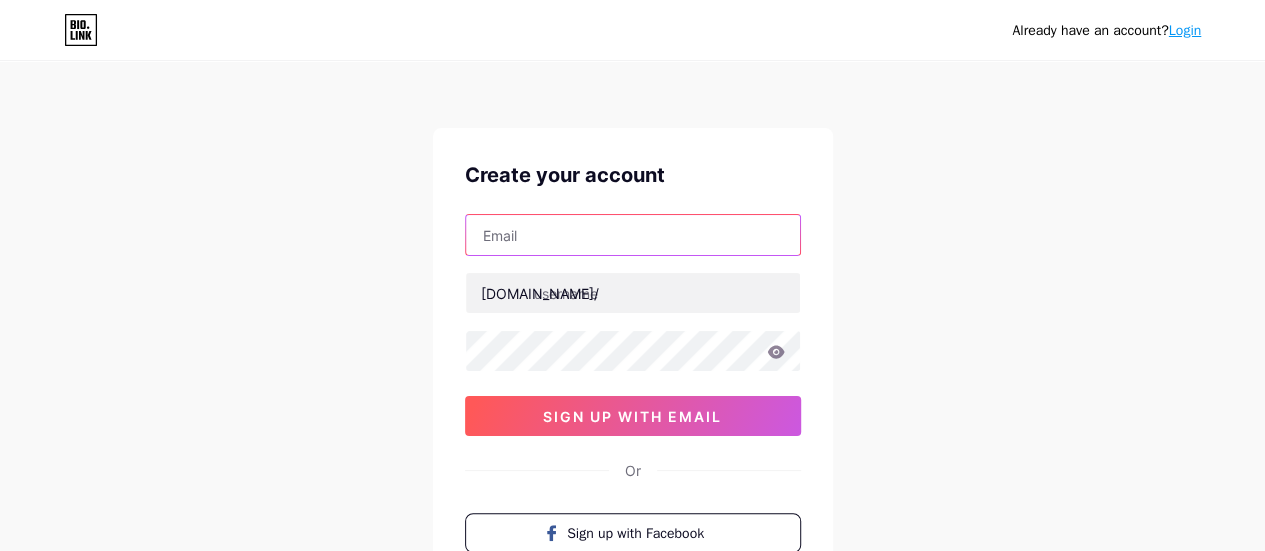 type on "[EMAIL_ADDRESS][DOMAIN_NAME]" 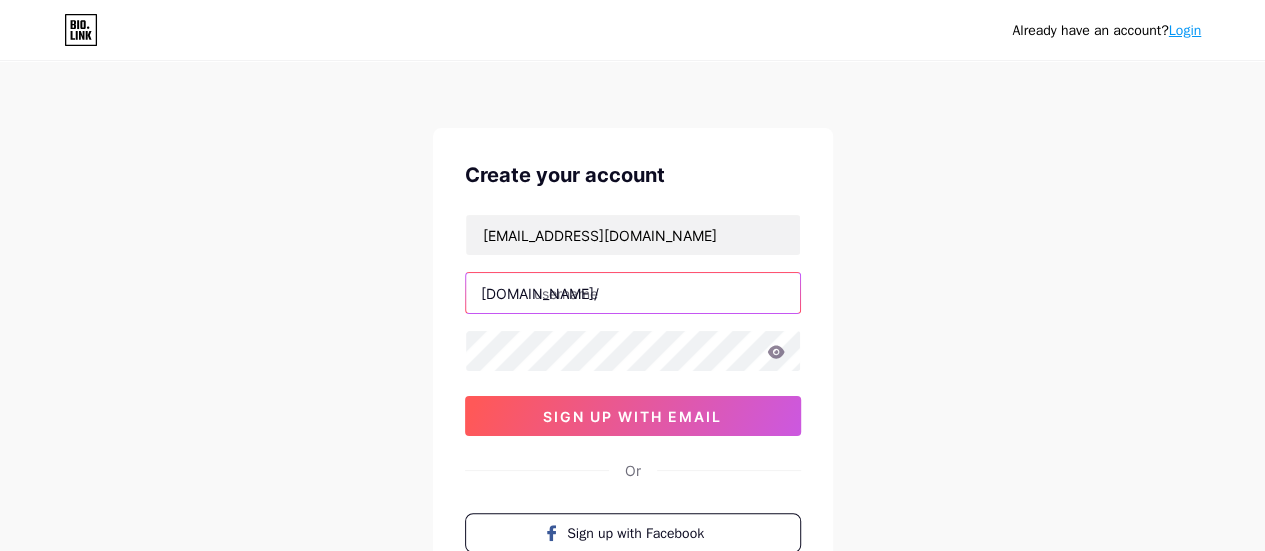 click at bounding box center [633, 293] 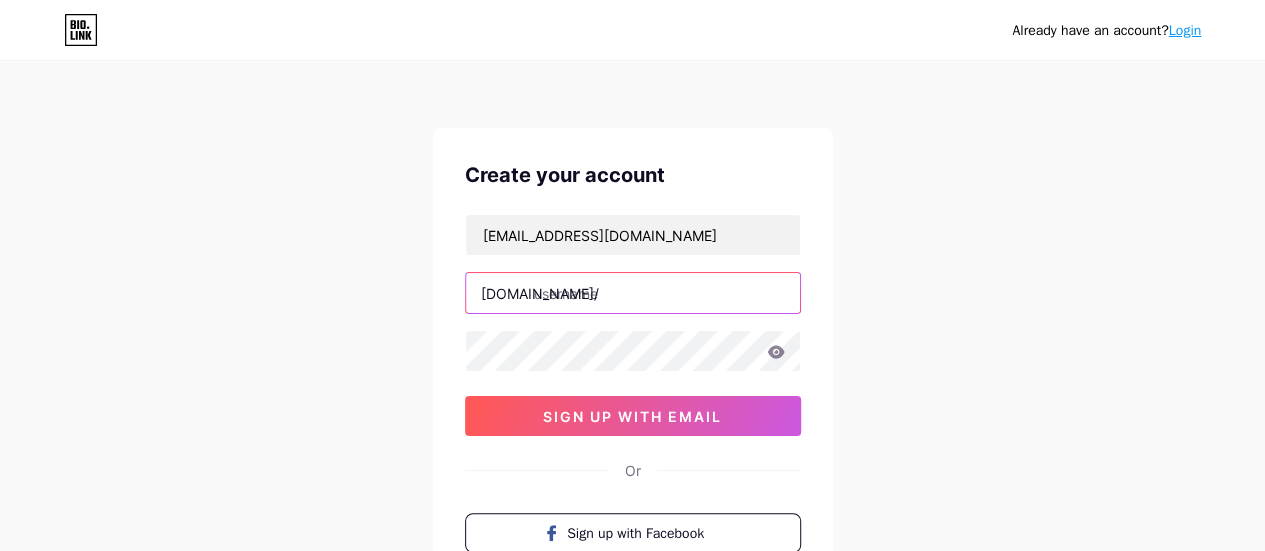 paste on "triffidit" 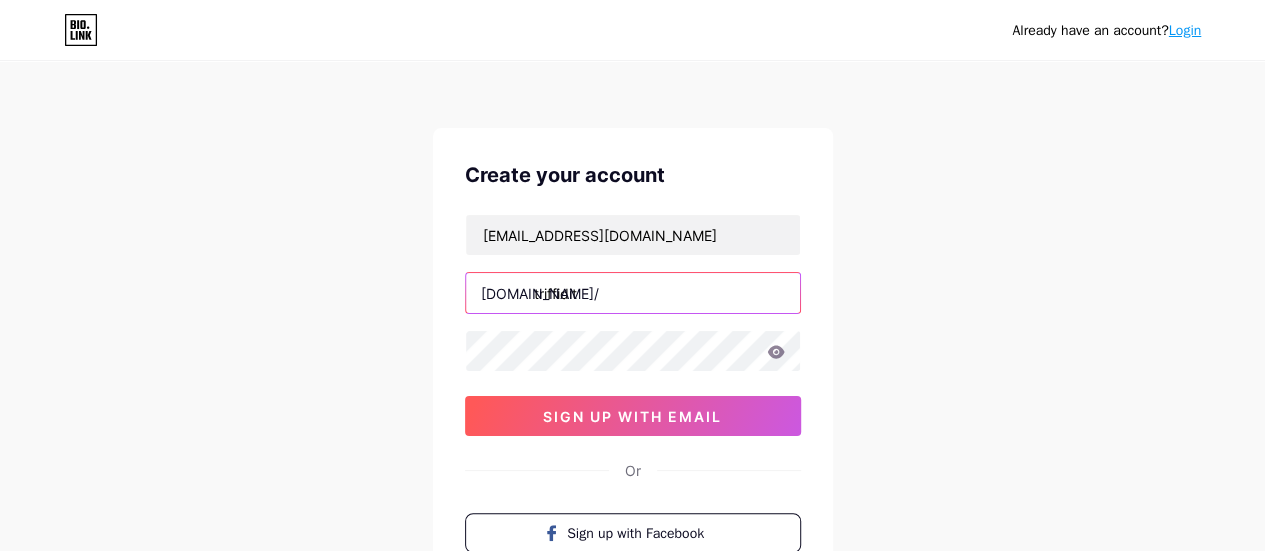 type on "triffidit" 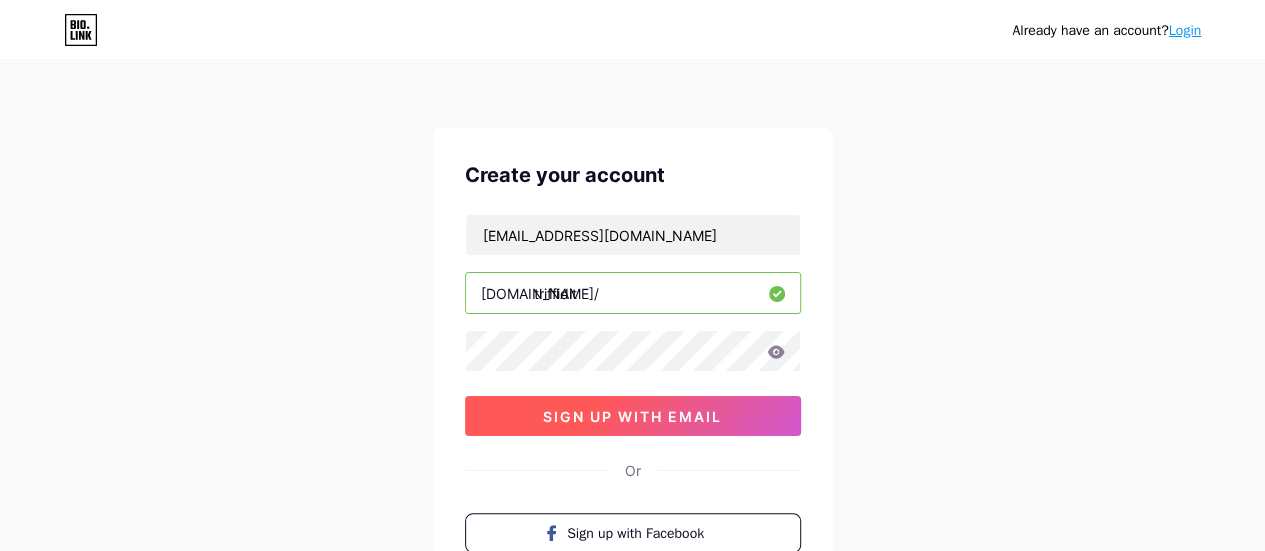 click on "sign up with email" at bounding box center [633, 416] 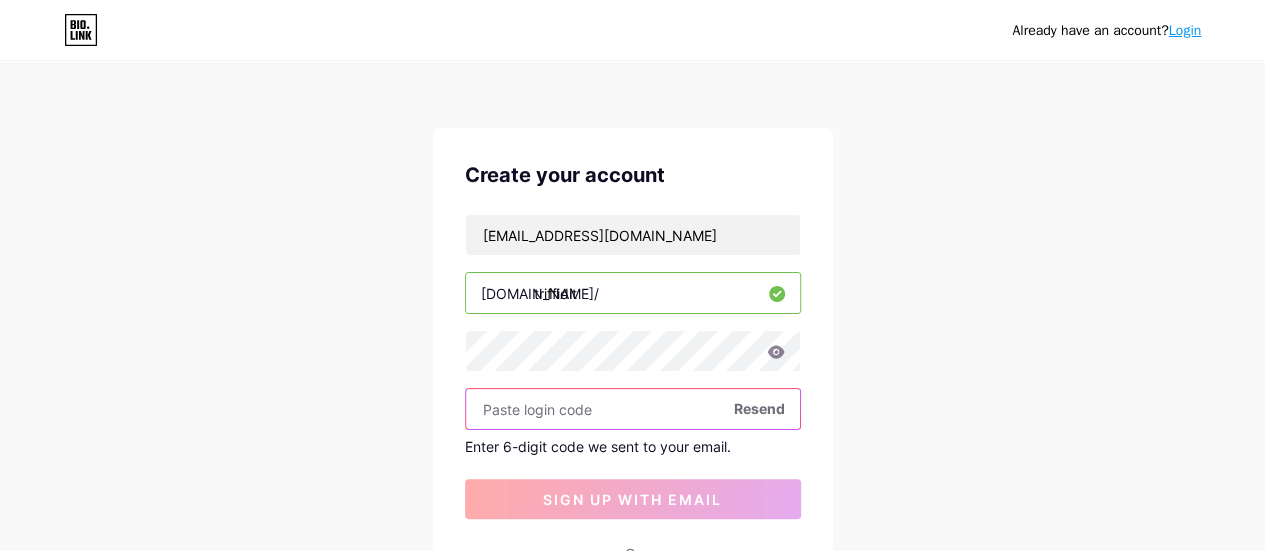 paste on "305937" 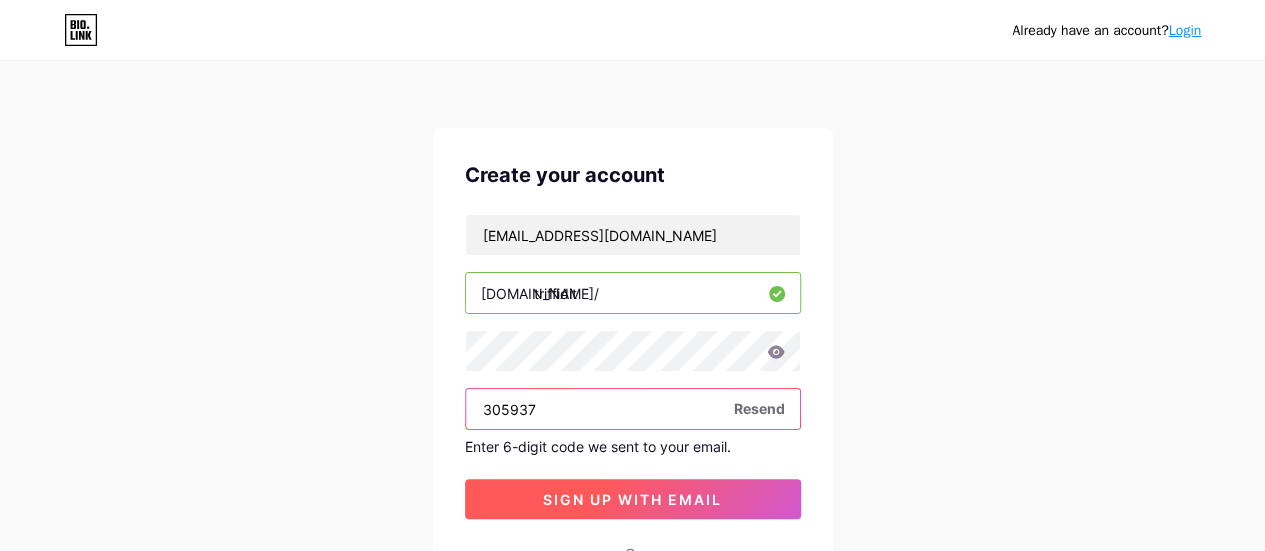 type on "305937" 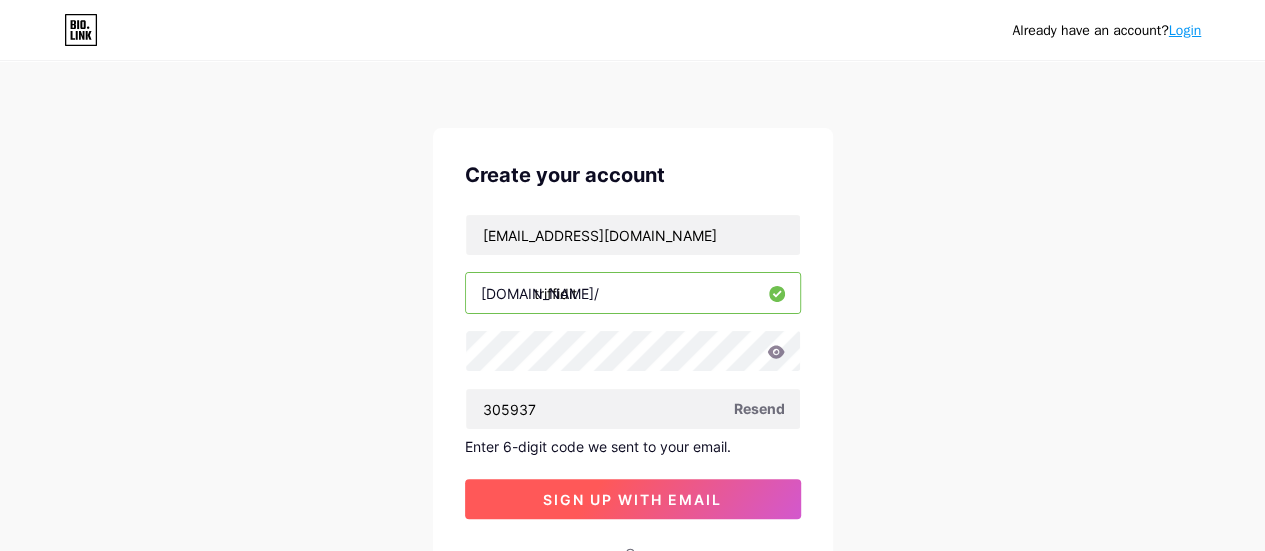 click on "sign up with email" at bounding box center [632, 499] 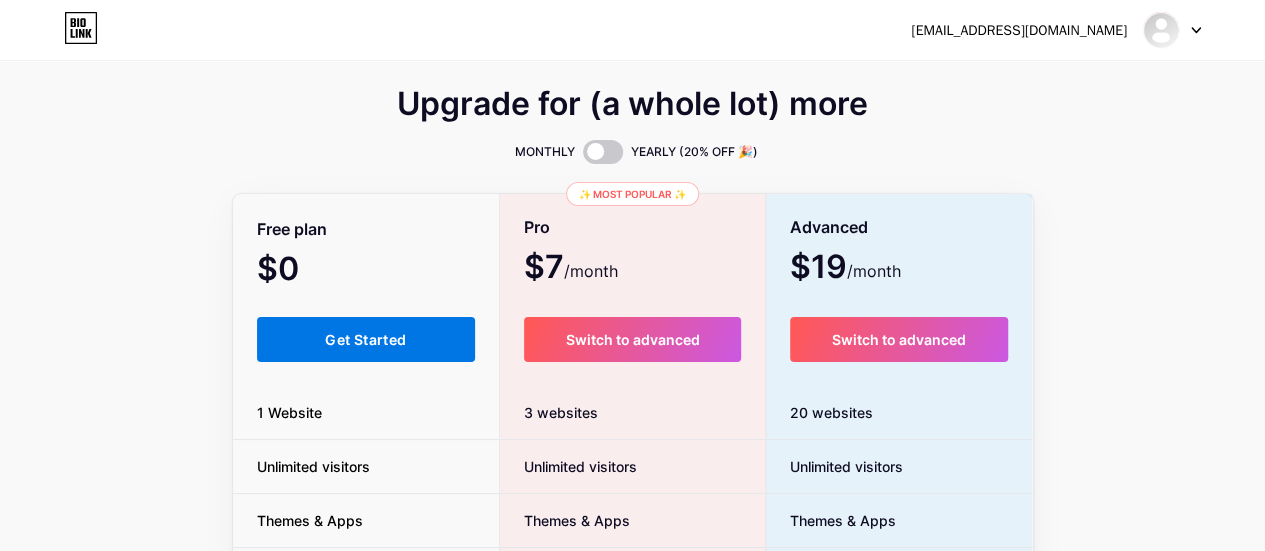 click on "Get Started" at bounding box center (366, 339) 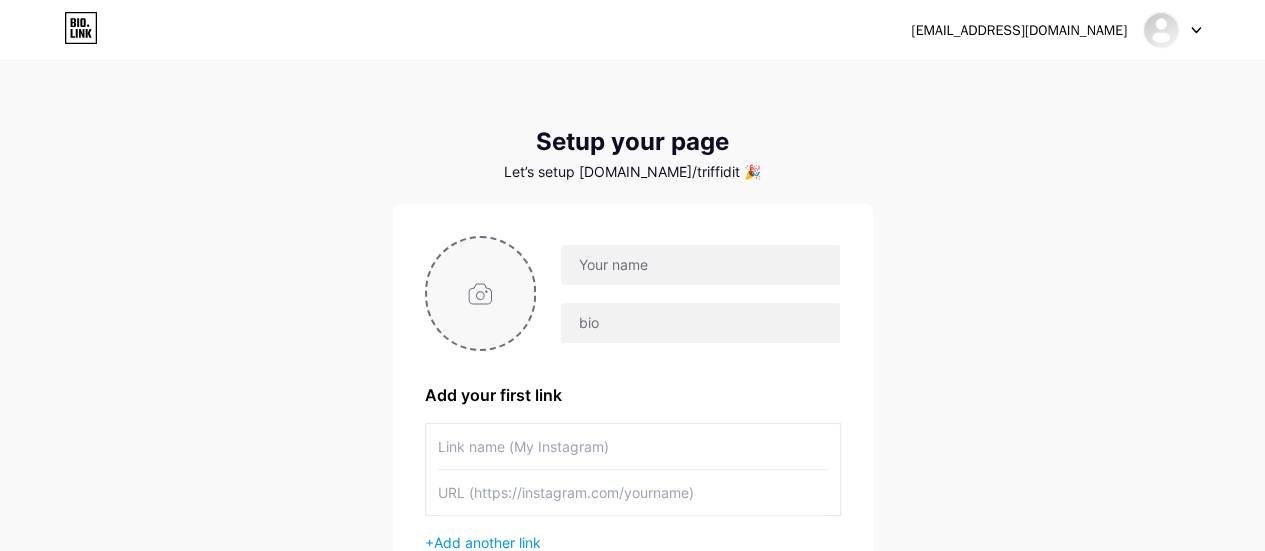 click at bounding box center (481, 293) 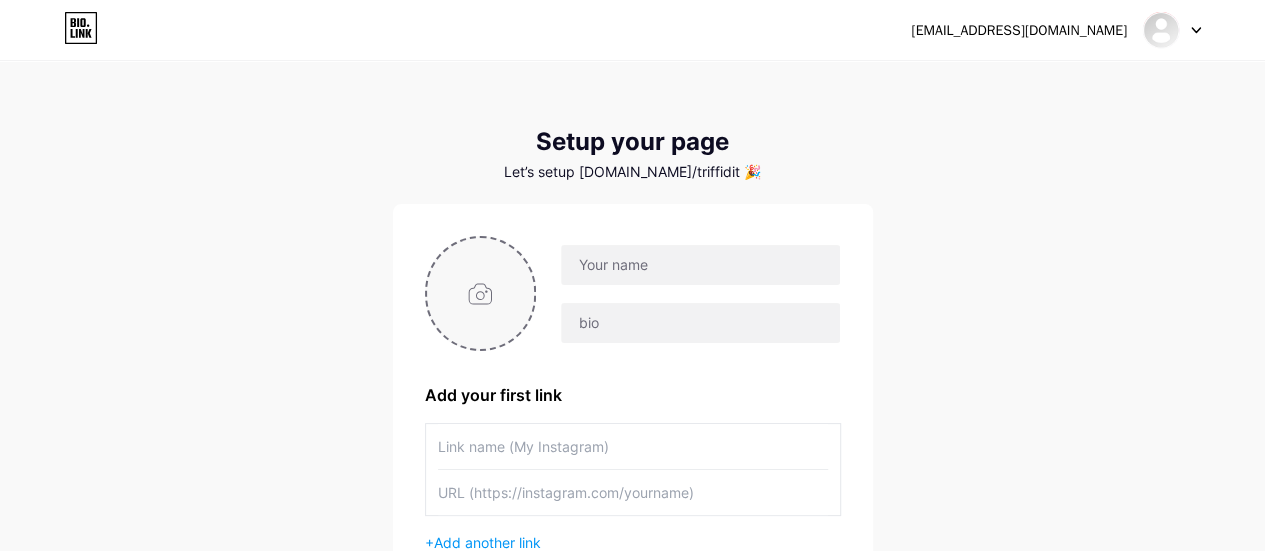 type on "C:\fakepath\13.jpg" 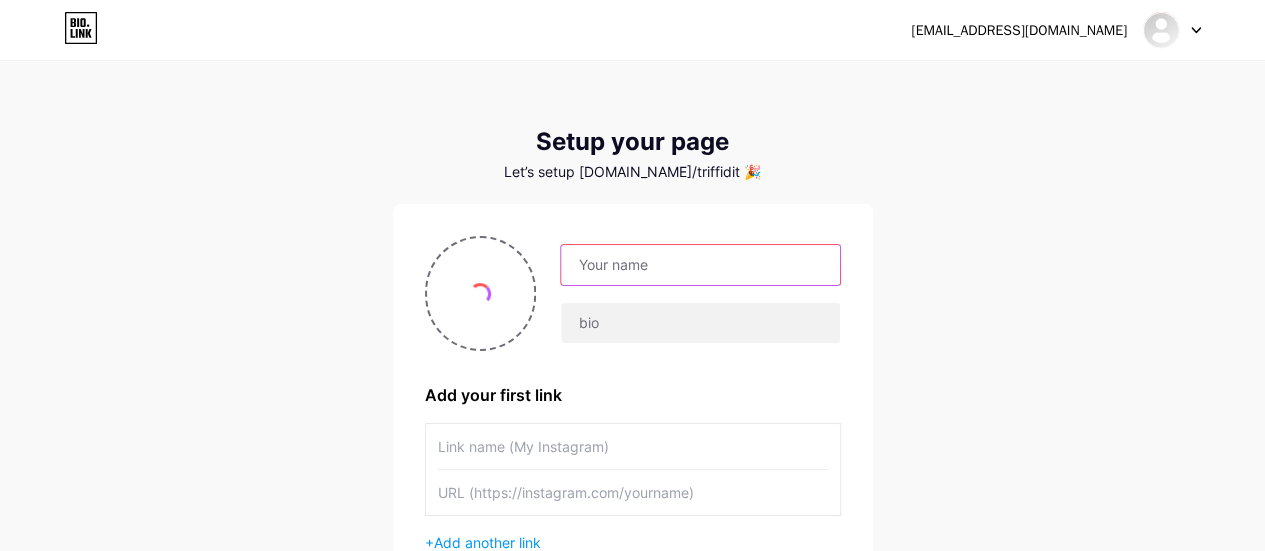 click at bounding box center (700, 265) 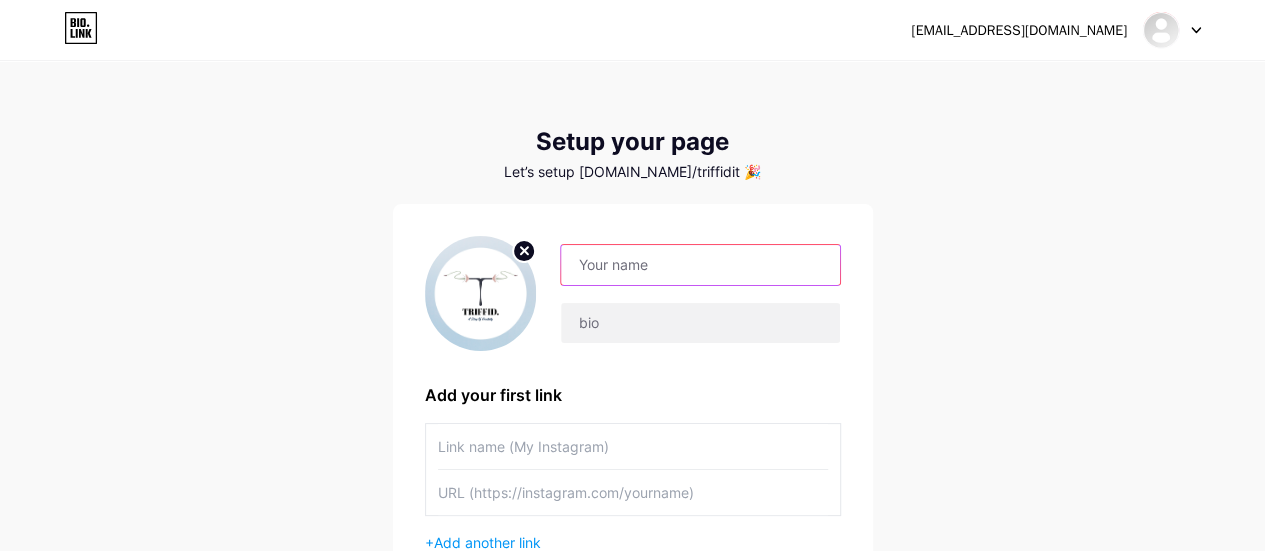 paste on "triffidit" 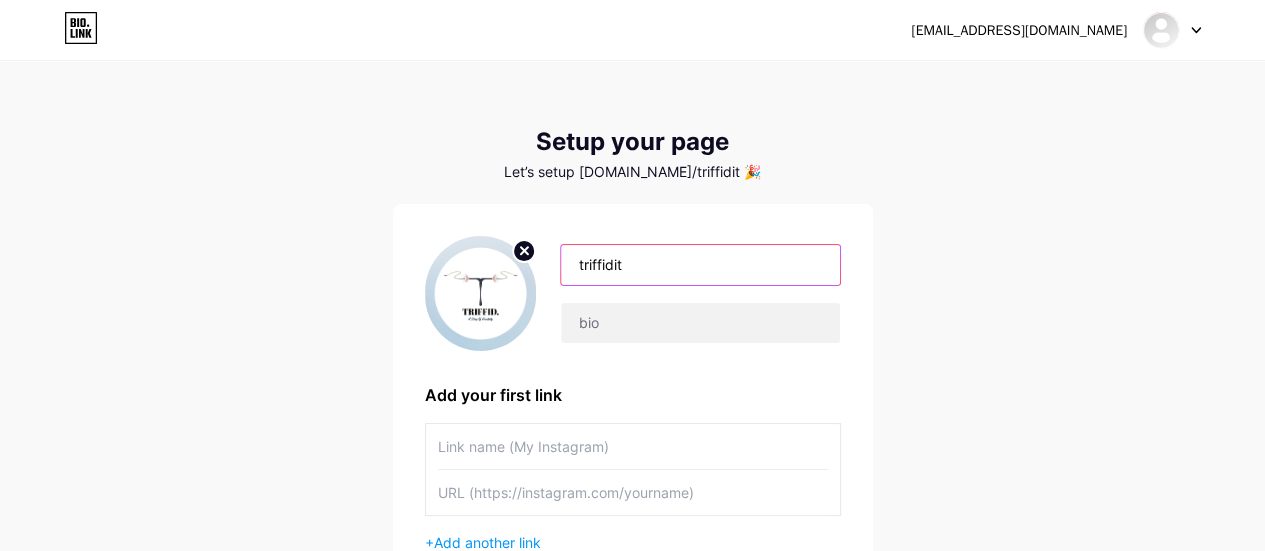 click on "triffidit" at bounding box center (700, 265) 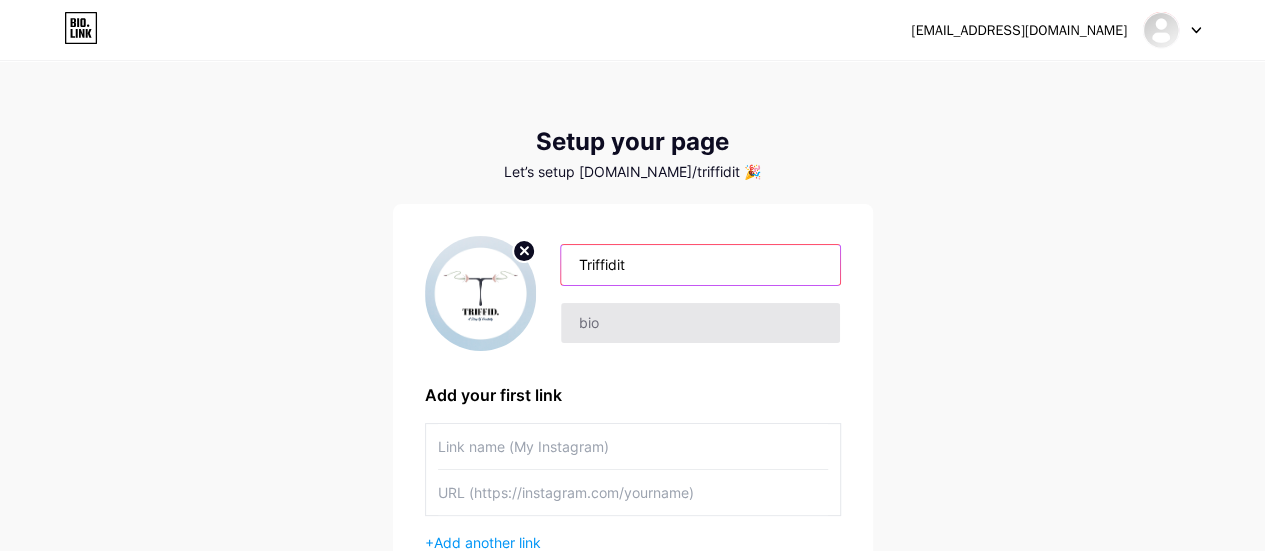 type on "Triffidit" 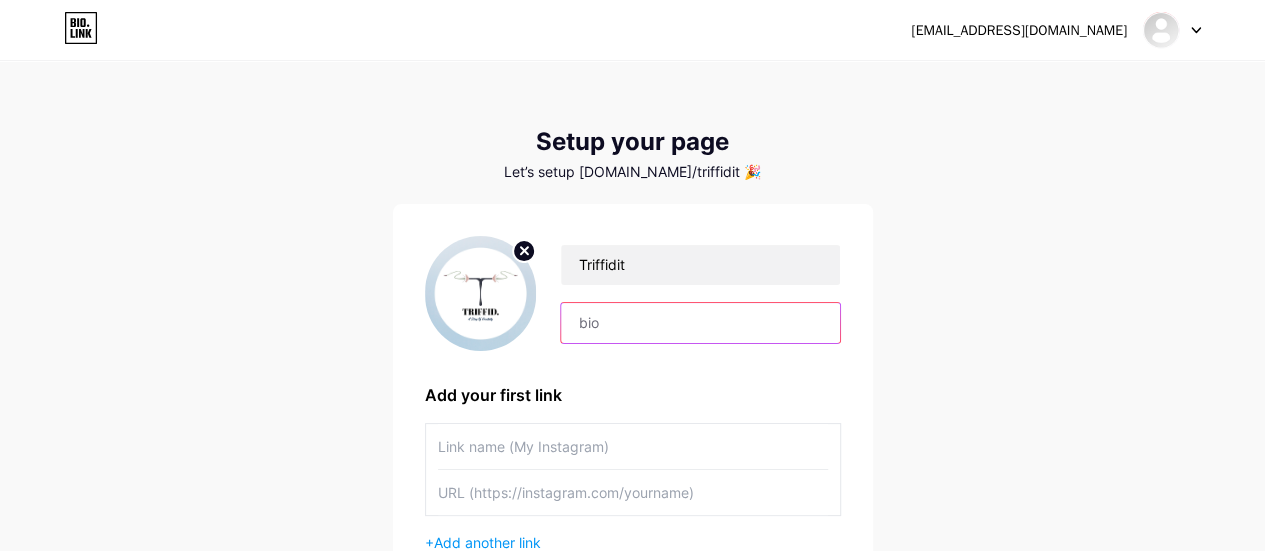 click at bounding box center [700, 323] 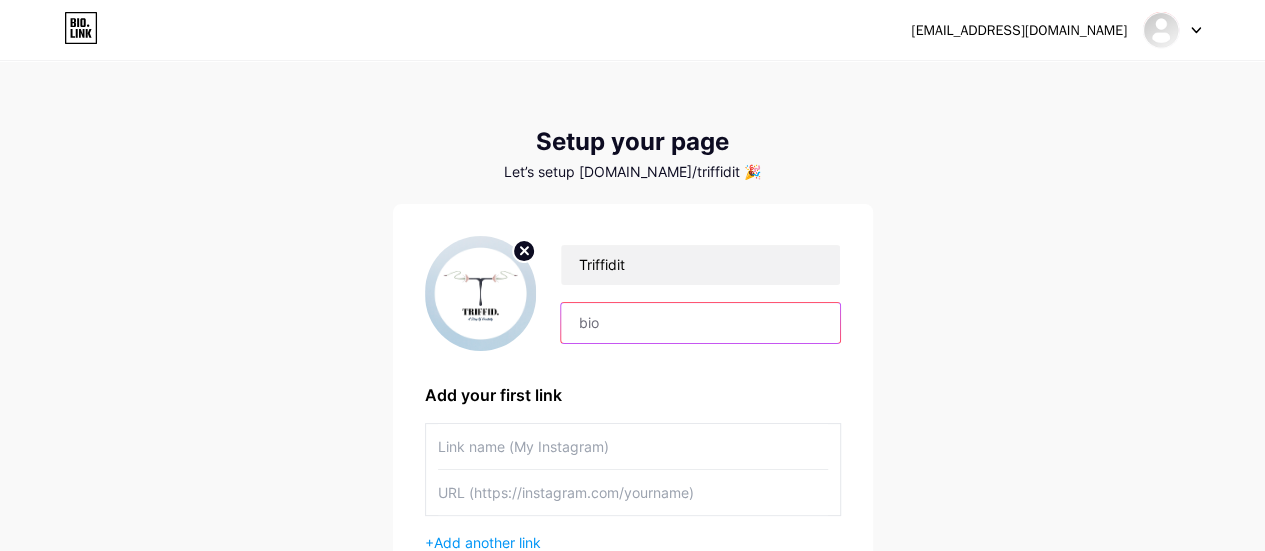 paste on "Looking for skilled Salesforce developers? Triffid offers end-to-end Salesforce development and integration to elevate your business operations." 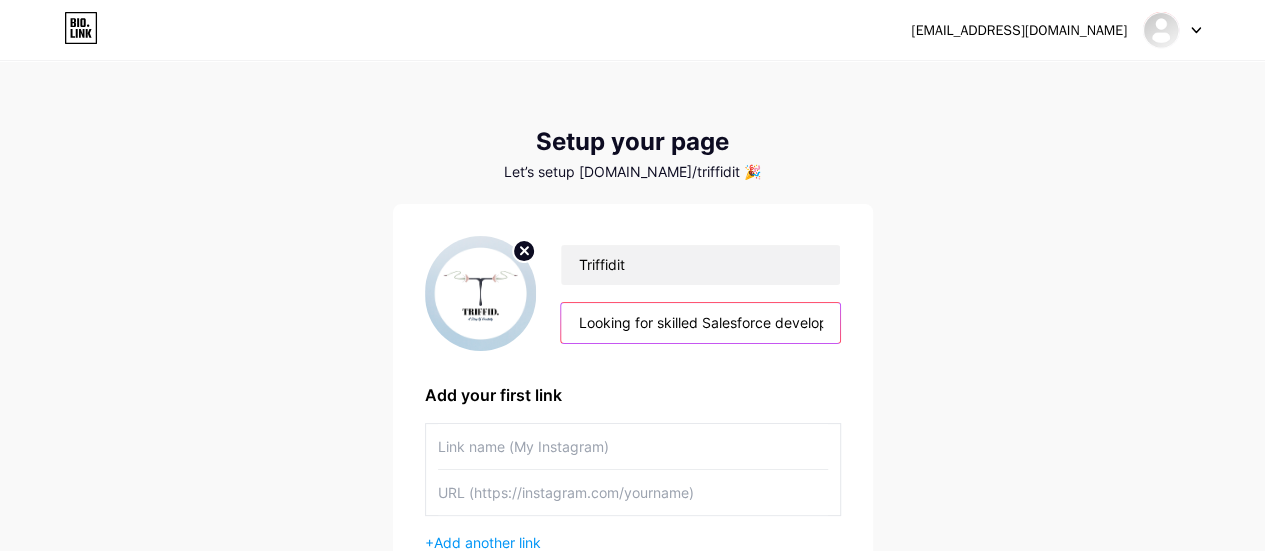 scroll, scrollTop: 0, scrollLeft: 708, axis: horizontal 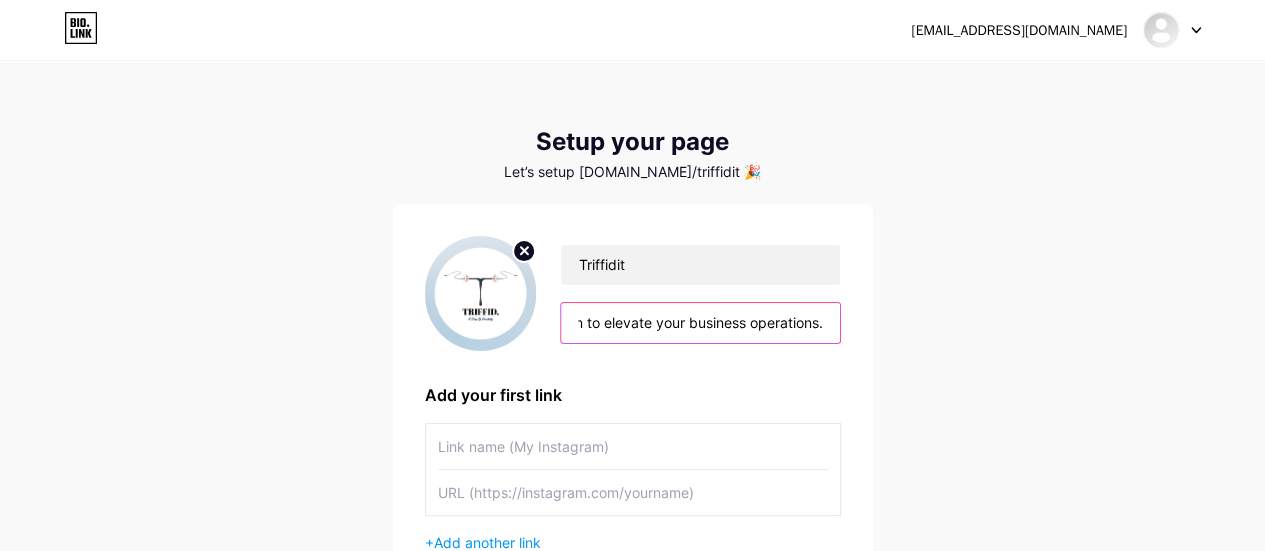 type on "Looking for skilled Salesforce developers? Triffid offers end-to-end Salesforce development and integration to elevate your business operations." 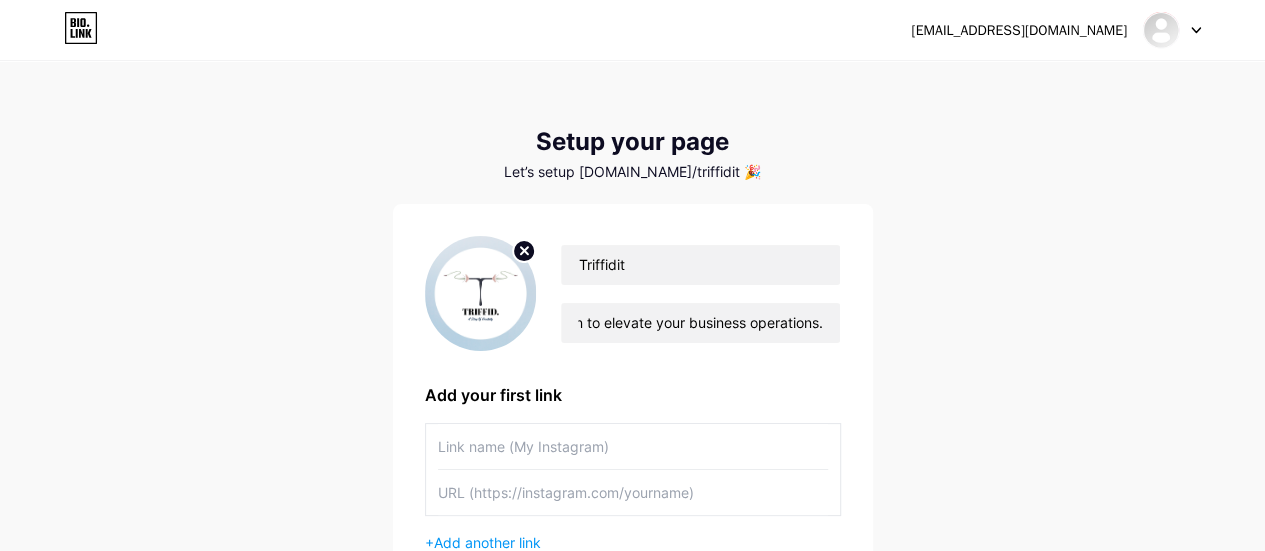 scroll, scrollTop: 0, scrollLeft: 0, axis: both 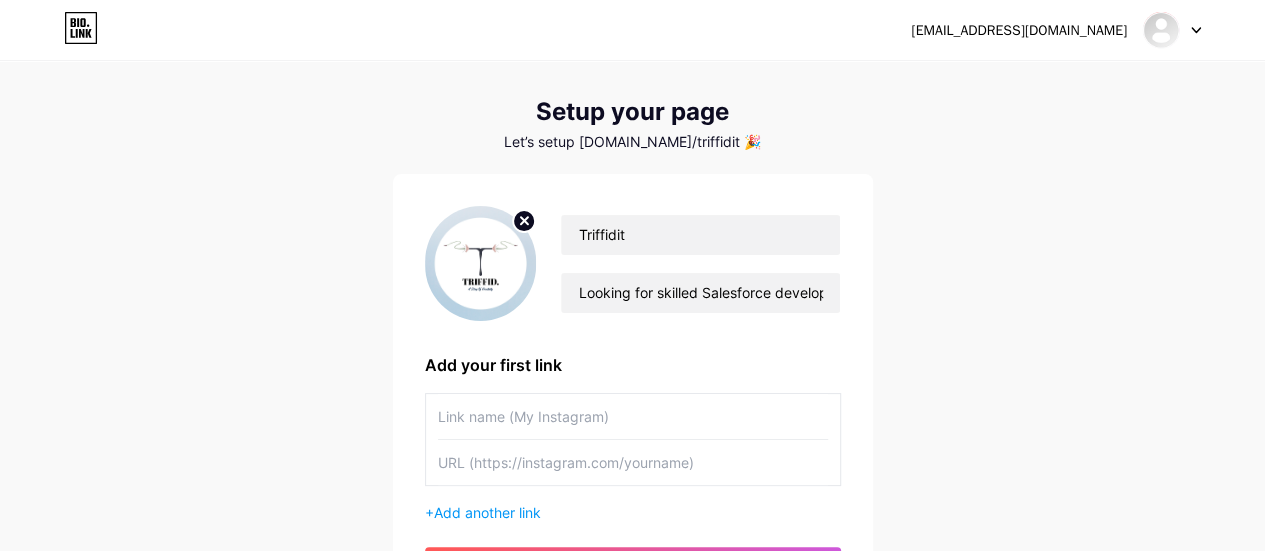 click on "[EMAIL_ADDRESS][DOMAIN_NAME]           Dashboard     Logout   Setup your page   Let’s setup [DOMAIN_NAME]/triffidit 🎉               Triffidit     Looking for skilled Salesforce developers? Triffid offers end-to-end Salesforce development and integration to elevate your business operations.     Add your first link
+  Add another link     get started" at bounding box center (632, 326) 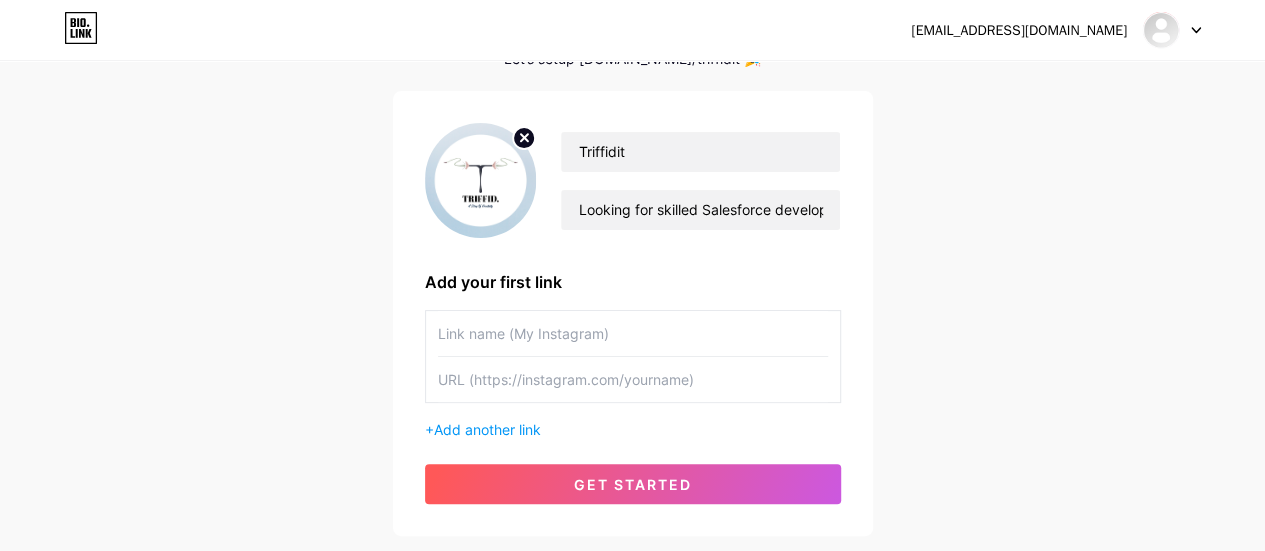 scroll, scrollTop: 200, scrollLeft: 0, axis: vertical 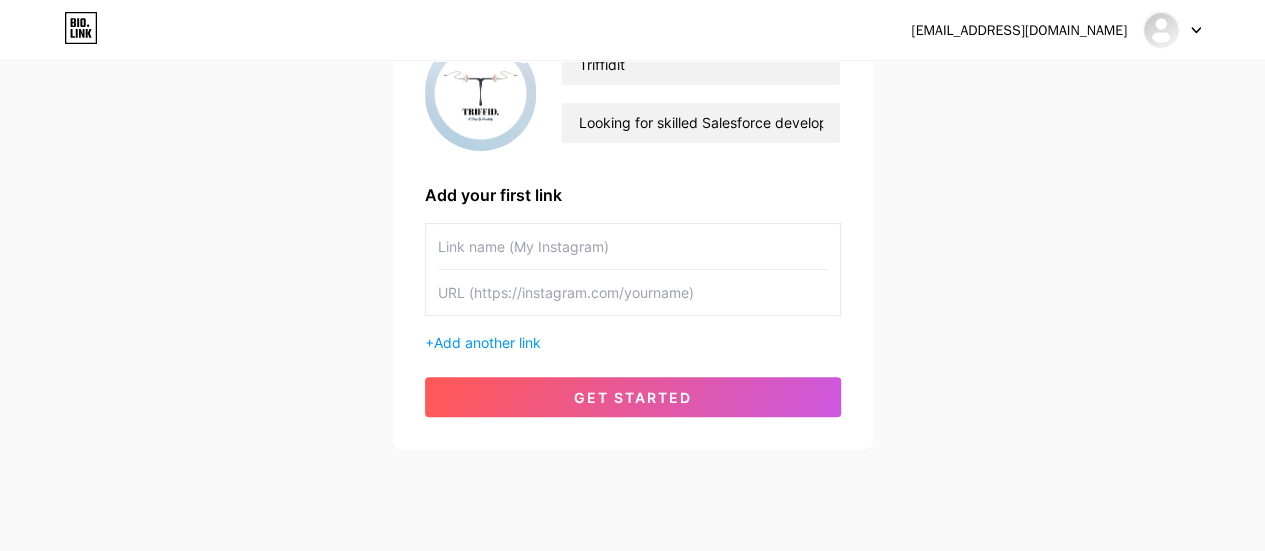 click at bounding box center [633, 246] 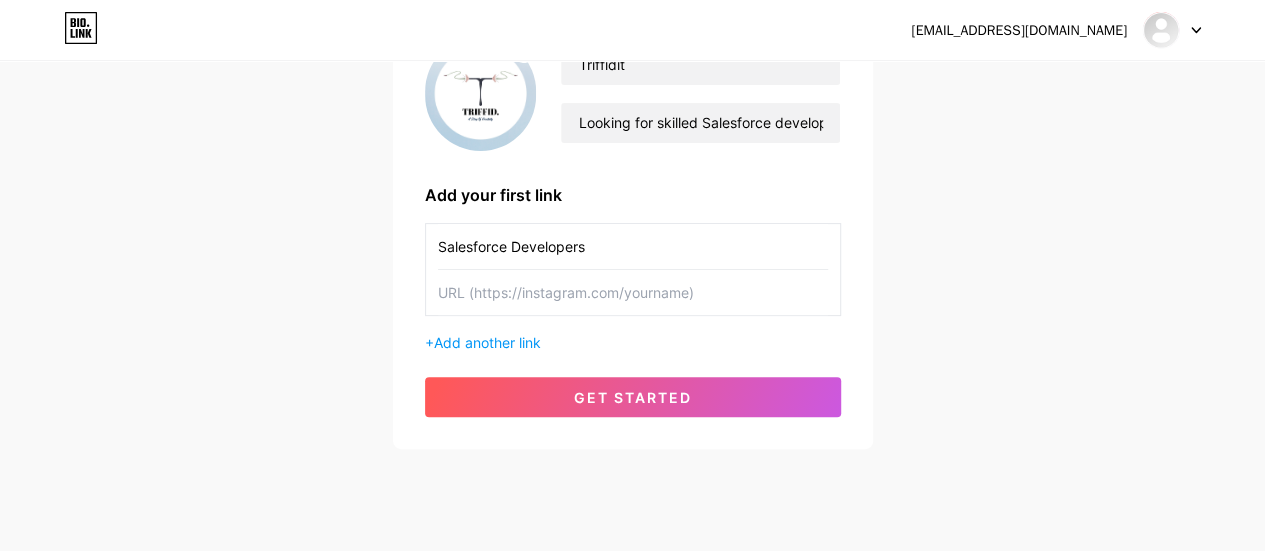 type on "Salesforce Developers" 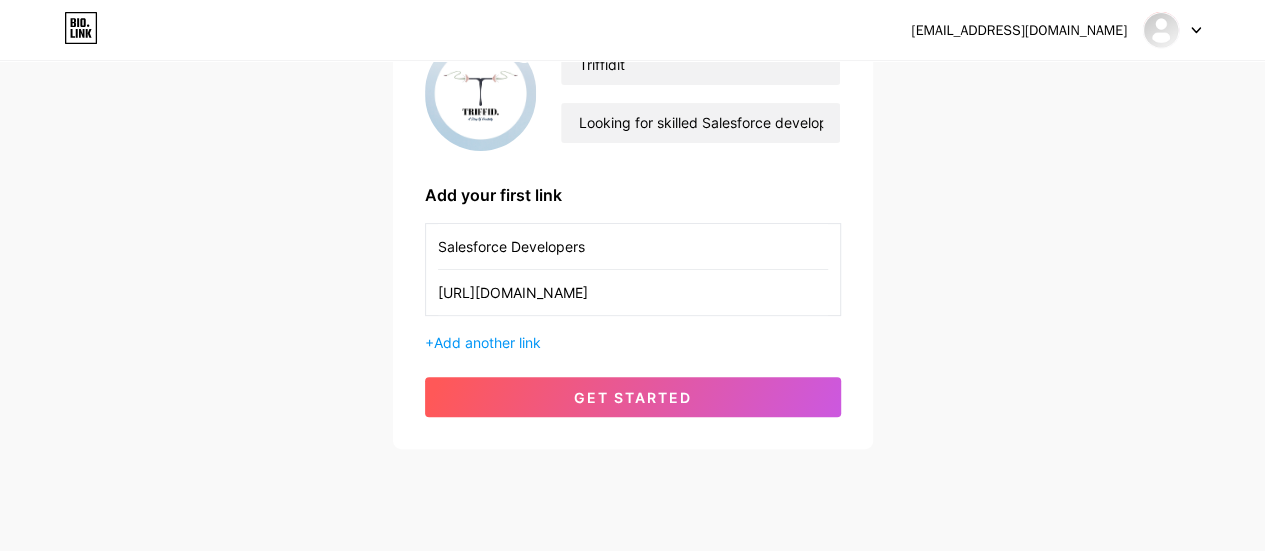 scroll, scrollTop: 0, scrollLeft: 7, axis: horizontal 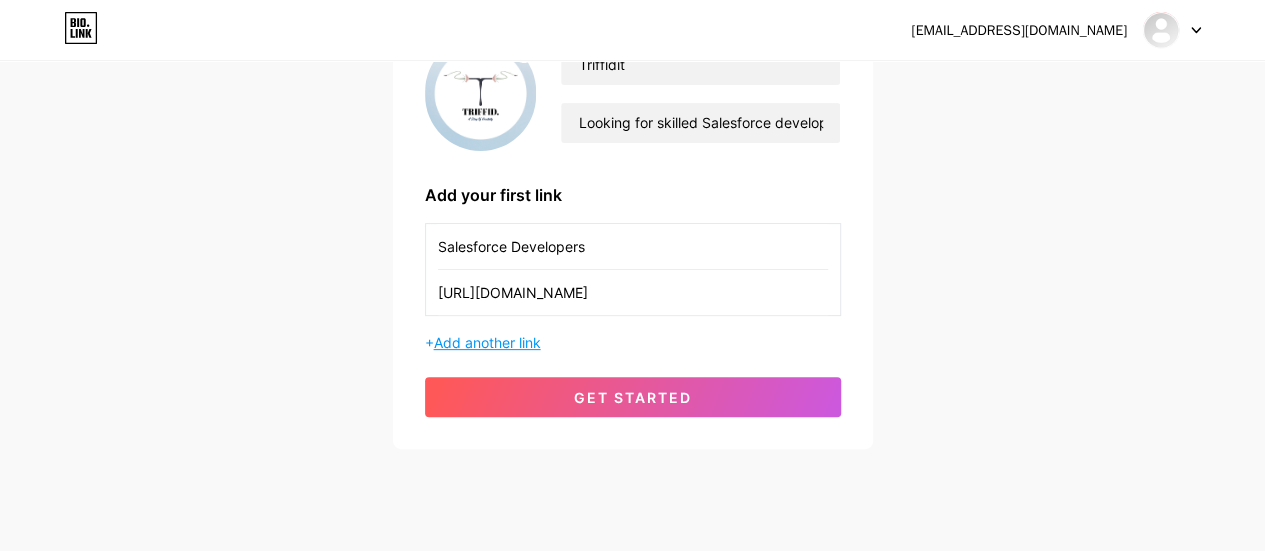 type on "[URL][DOMAIN_NAME]" 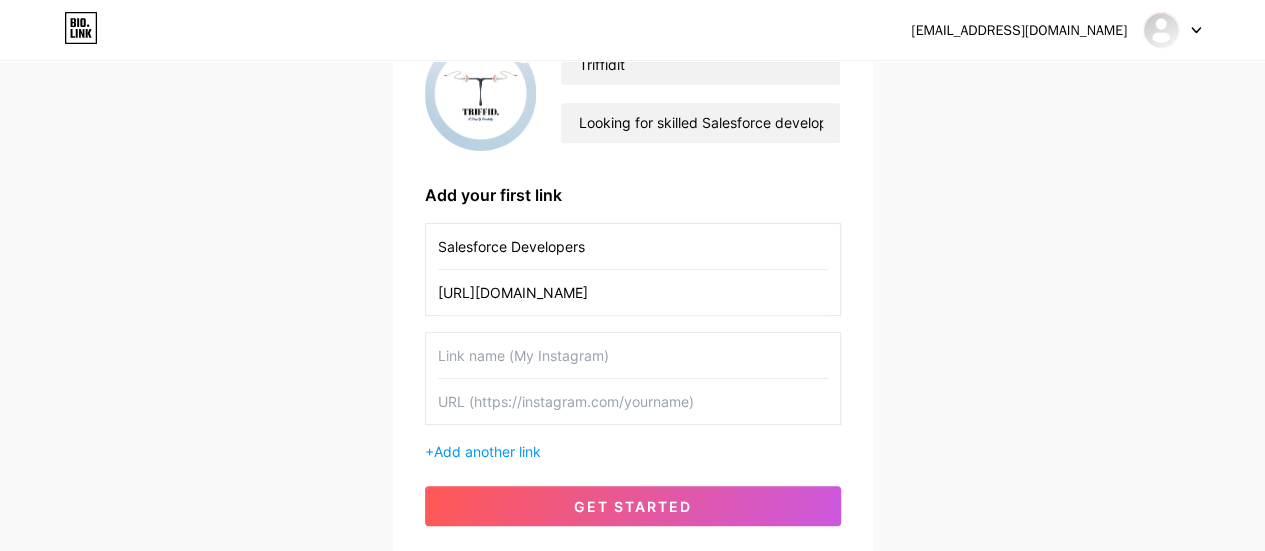 click at bounding box center (633, 401) 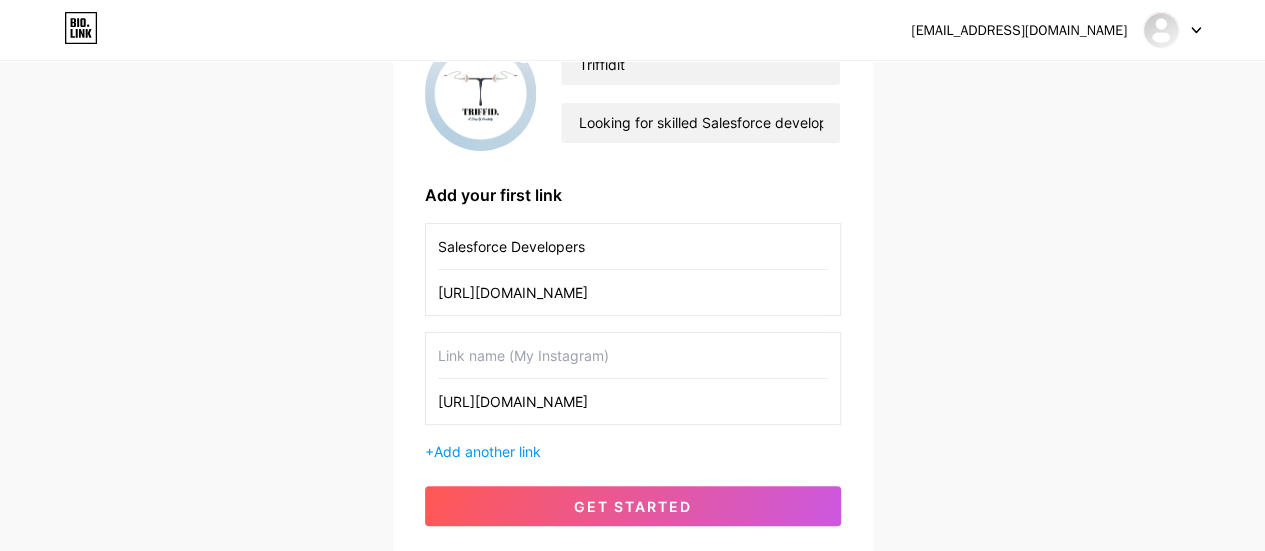 type on "[URL][DOMAIN_NAME]" 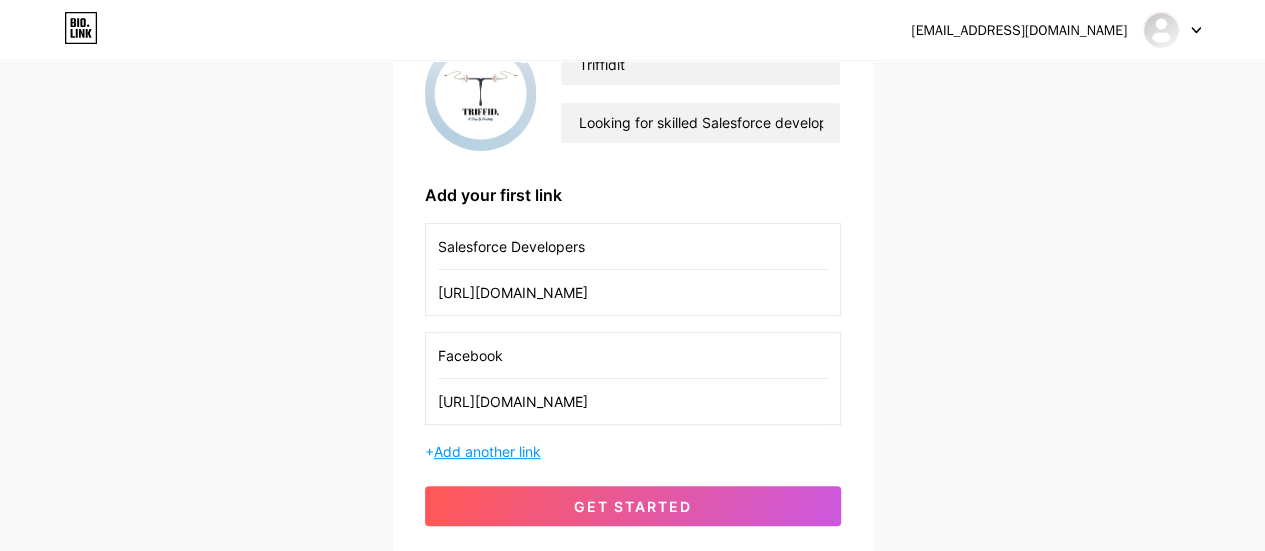 type on "Facebook" 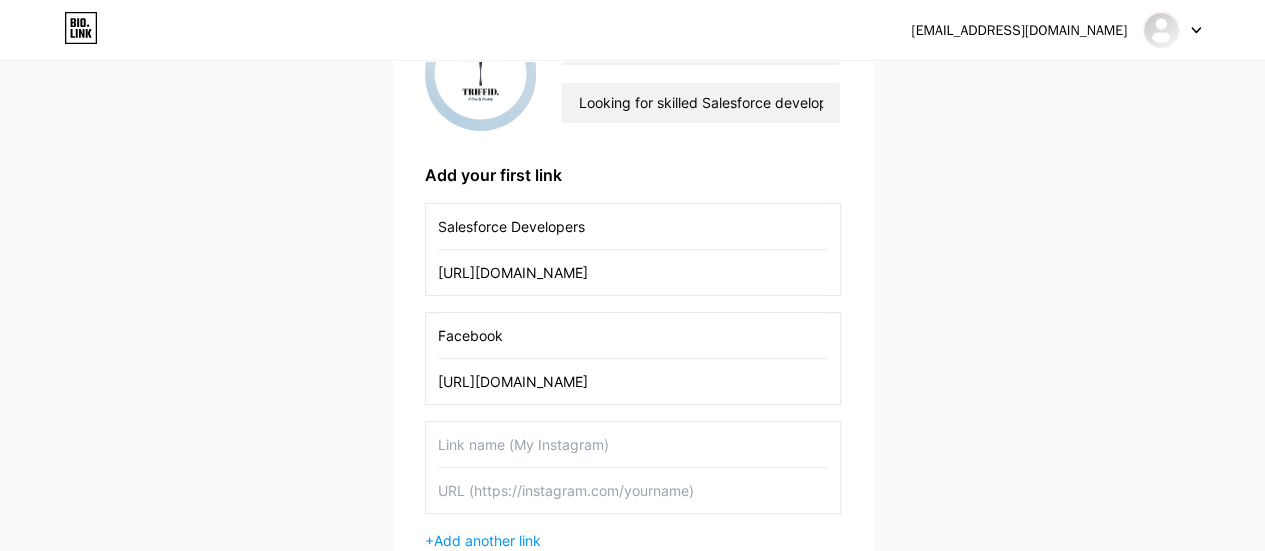 click on "[EMAIL_ADDRESS][DOMAIN_NAME]           Dashboard     Logout   Setup your page   Let’s setup [DOMAIN_NAME]/triffidit 🎉               Triffidit     Looking for skilled Salesforce developers? Triffid offers end-to-end Salesforce development and integration to elevate your business operations.     Add your first link   Salesforce Developers   [URL][DOMAIN_NAME]   Facebook   [URL][DOMAIN_NAME]
+  Add another link     get started" at bounding box center (632, 245) 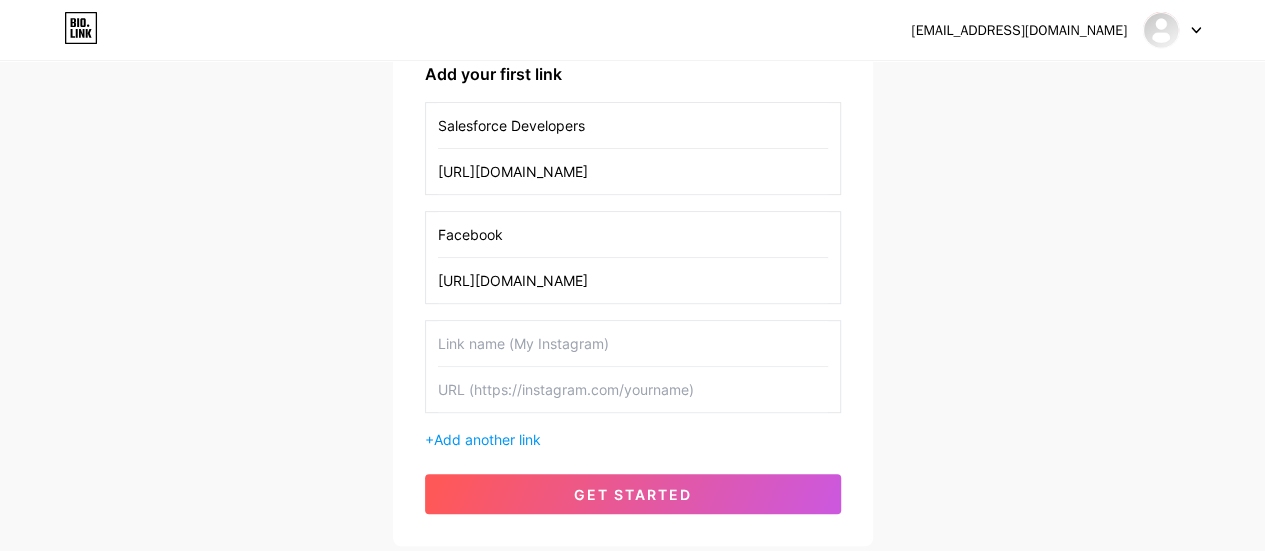 scroll, scrollTop: 360, scrollLeft: 0, axis: vertical 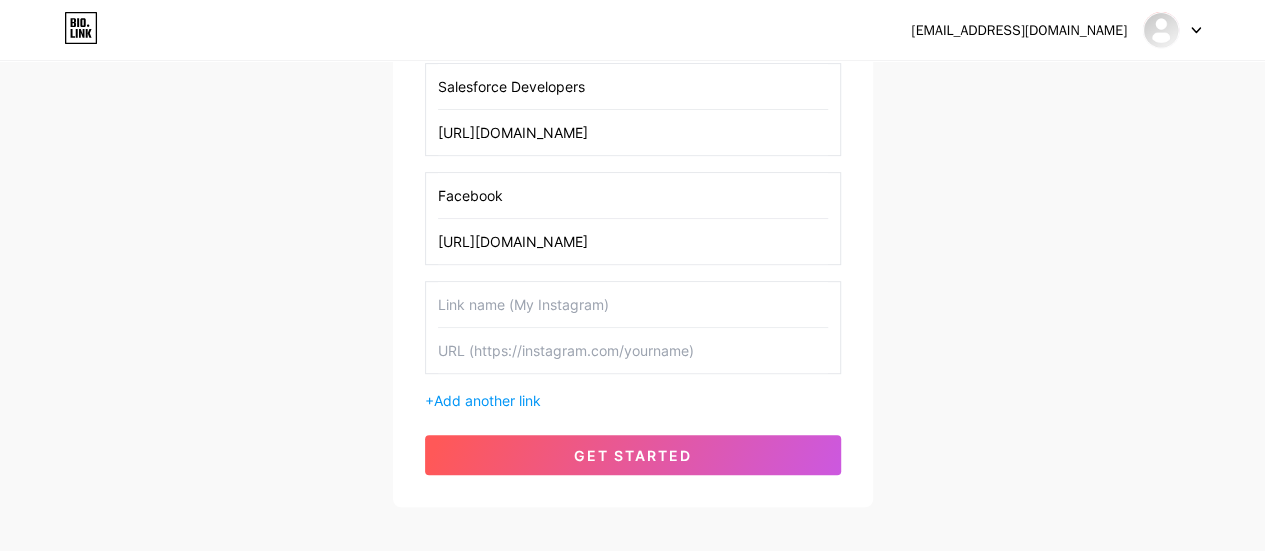 click at bounding box center [633, 304] 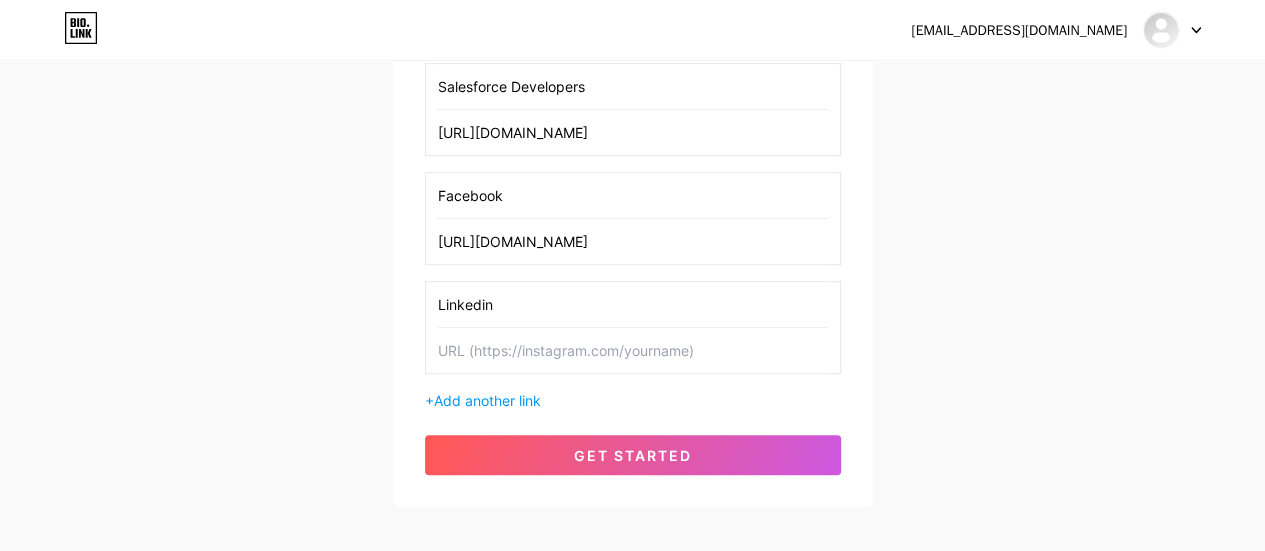 type on "Linkedin" 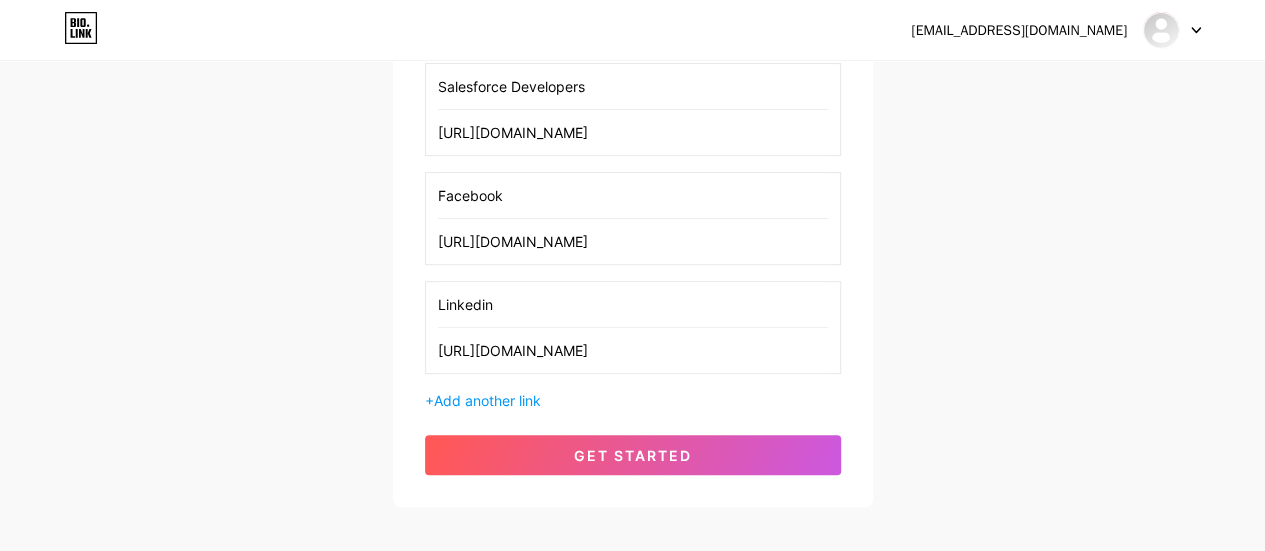 type on "[URL][DOMAIN_NAME]" 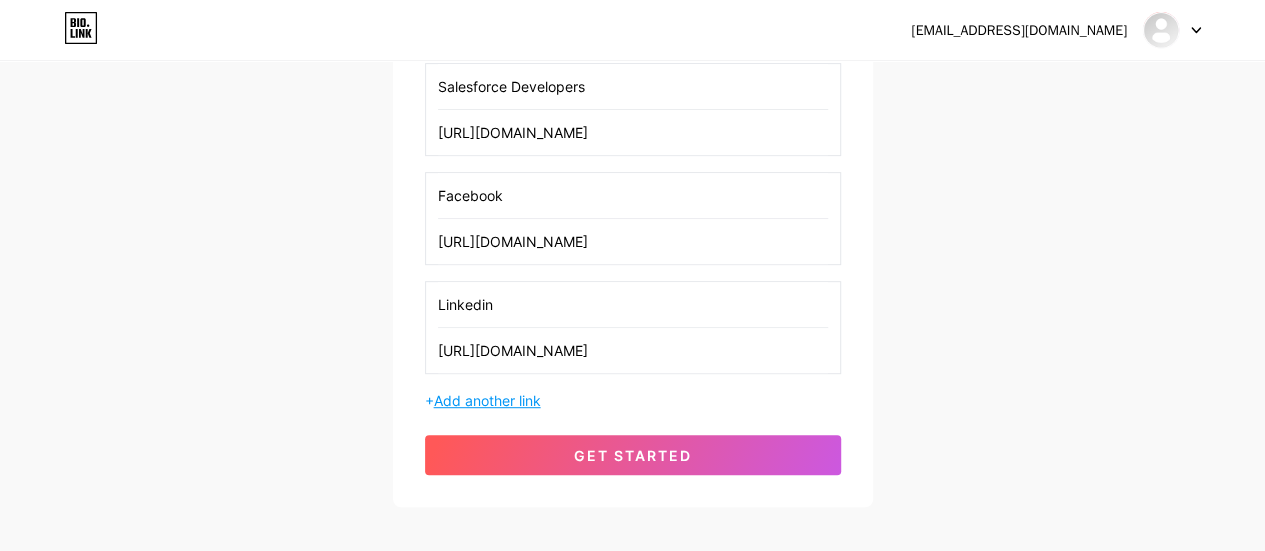 click on "Add another link" at bounding box center (487, 400) 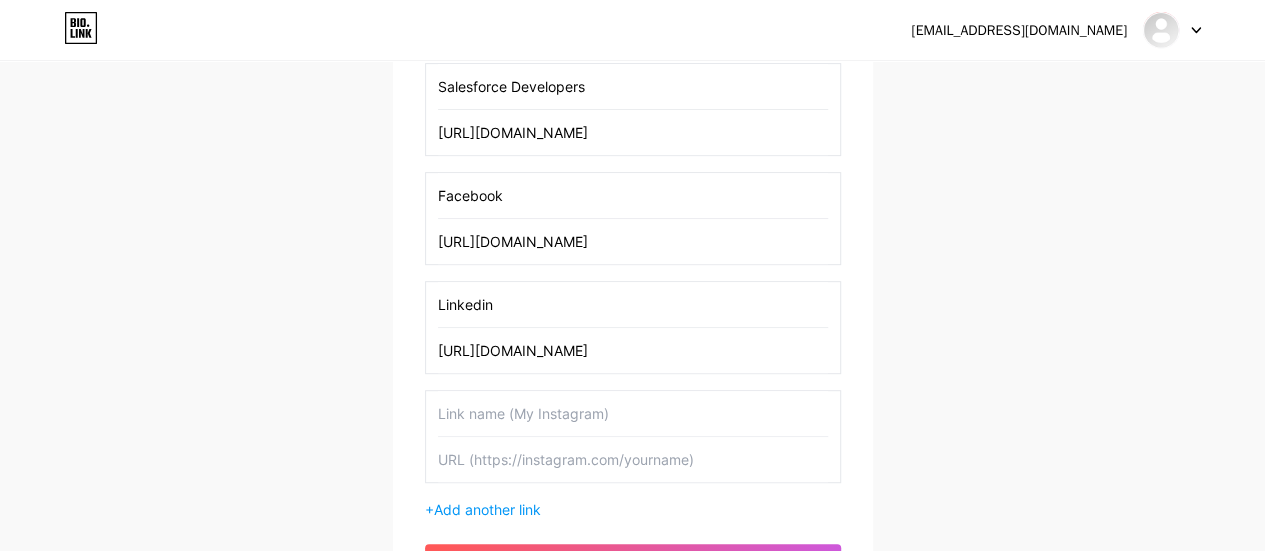 click at bounding box center [633, 413] 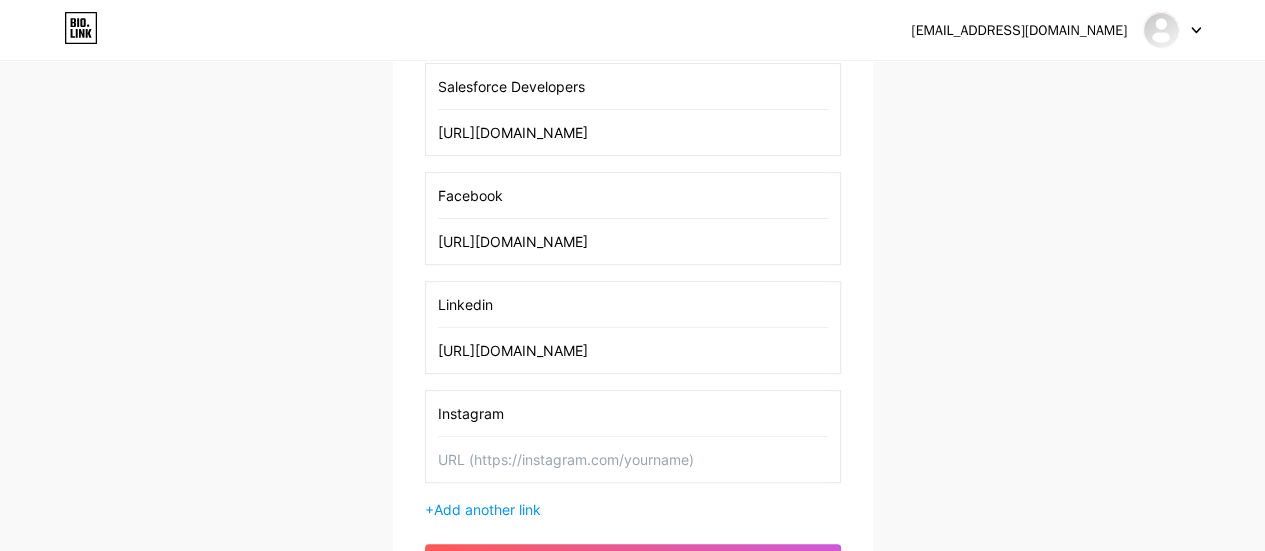 type on "Instagram" 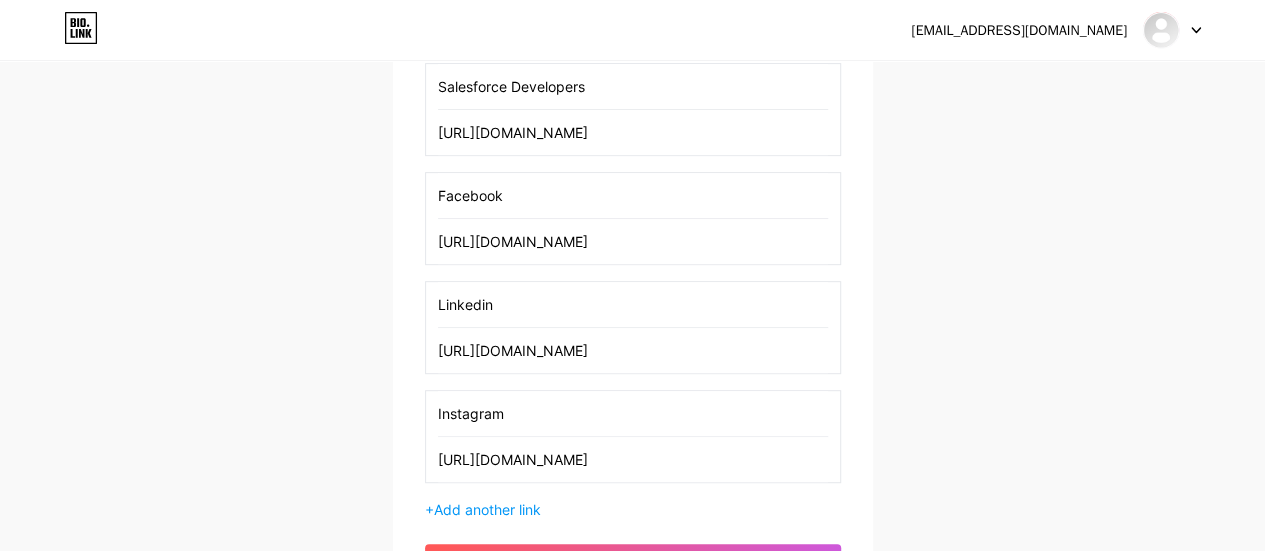 type on "[URL][DOMAIN_NAME]" 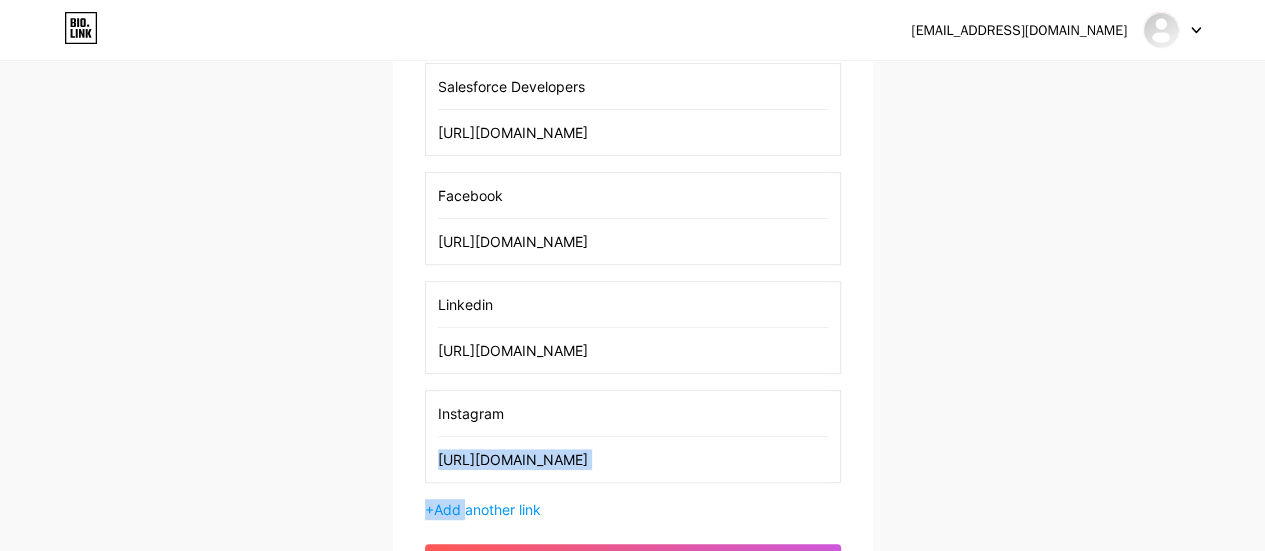 drag, startPoint x: 470, startPoint y: 508, endPoint x: 314, endPoint y: 465, distance: 161.8178 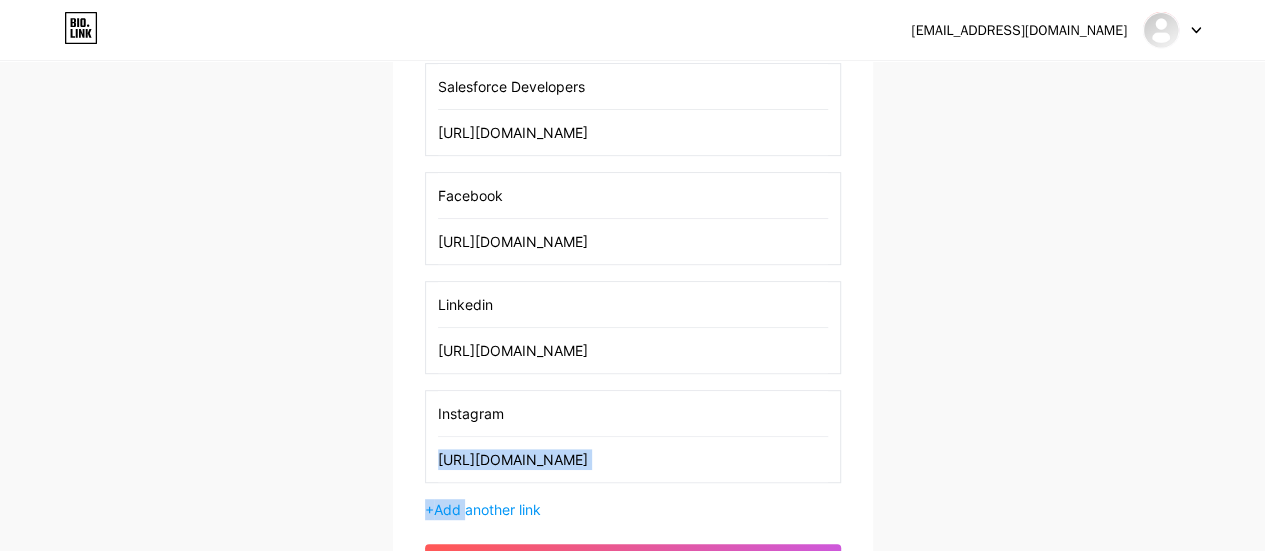click on "[EMAIL_ADDRESS][DOMAIN_NAME]           Dashboard     Logout   Setup your page   Let’s setup [DOMAIN_NAME]/triffidit 🎉               Triffidit     Looking for skilled Salesforce developers? Triffid offers end-to-end Salesforce development and integration to elevate your business operations.     Add your first link   Salesforce Developers   [URL][DOMAIN_NAME]   Facebook   [URL][DOMAIN_NAME]   Linkedin   [URL][DOMAIN_NAME]   Instagram   [URL][DOMAIN_NAME]
+  Add another link     get started" at bounding box center [632, 160] 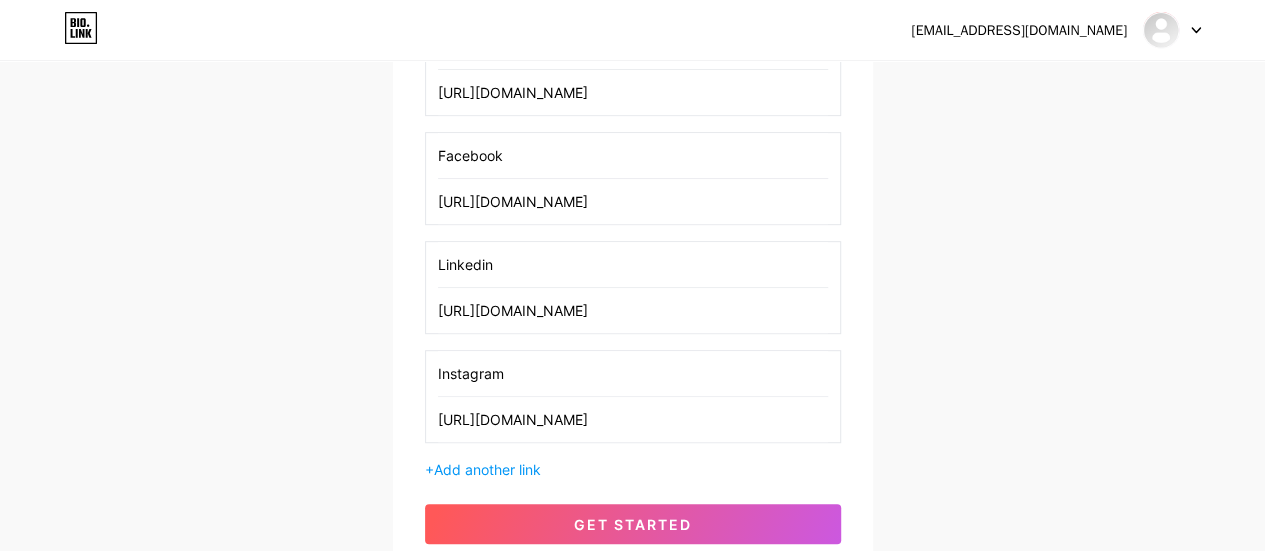 click on "[EMAIL_ADDRESS][DOMAIN_NAME]           Dashboard     Logout   Setup your page   Let’s setup [DOMAIN_NAME]/triffidit 🎉               Triffidit     Looking for skilled Salesforce developers? Triffid offers end-to-end Salesforce development and integration to elevate your business operations.     Add your first link   Salesforce Developers   [URL][DOMAIN_NAME]   Facebook   [URL][DOMAIN_NAME]   Linkedin   [URL][DOMAIN_NAME]   Instagram   [URL][DOMAIN_NAME]
+  Add another link     get started" at bounding box center [632, 120] 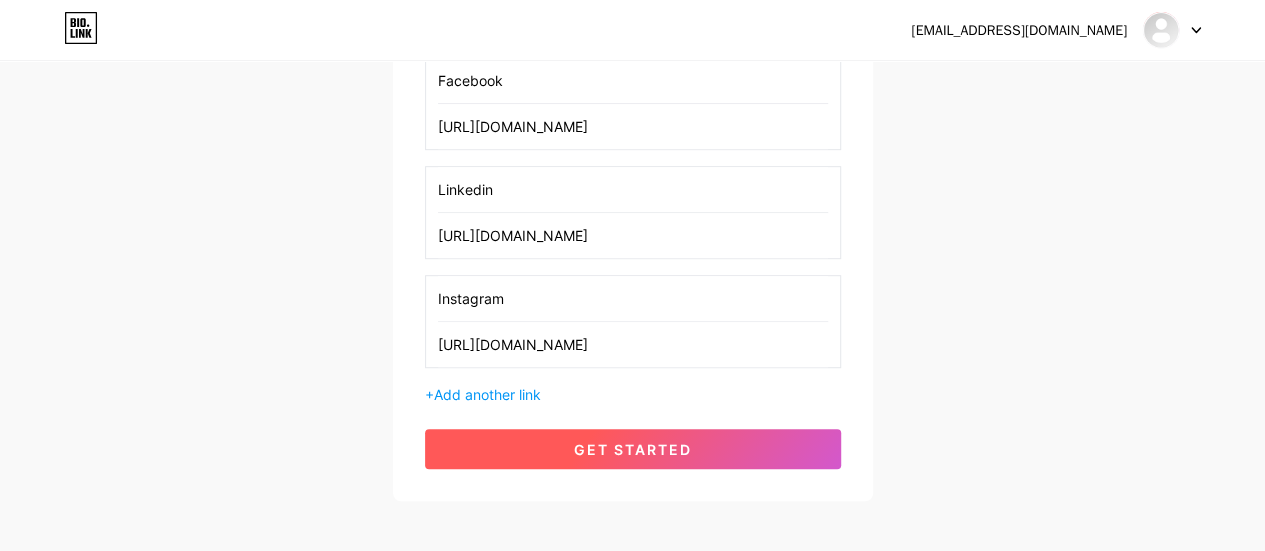 scroll, scrollTop: 520, scrollLeft: 0, axis: vertical 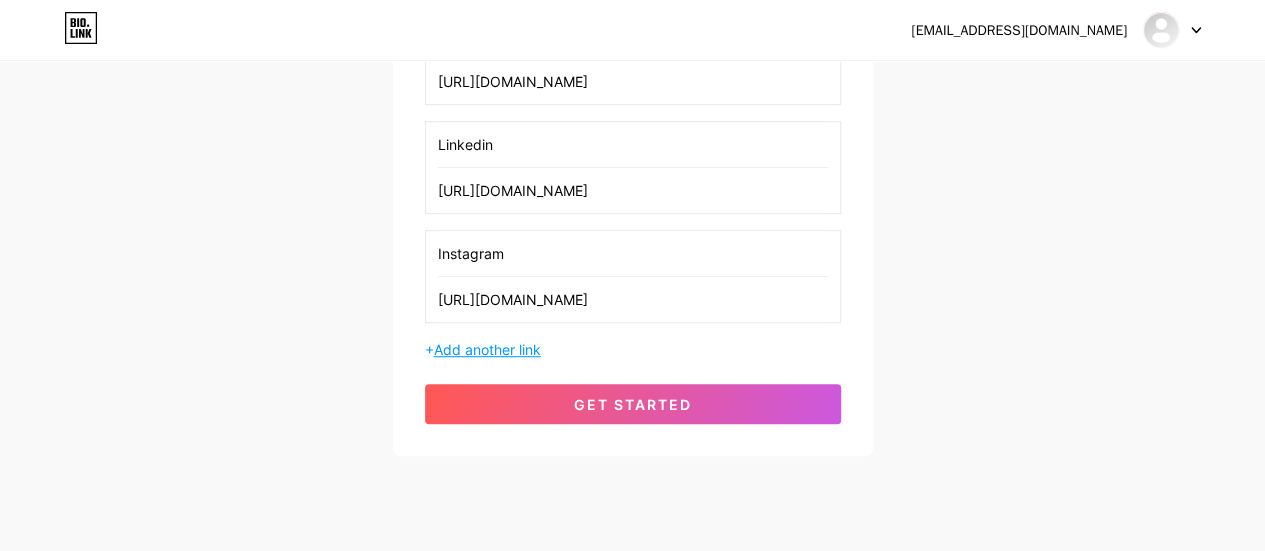 click on "Add another link" at bounding box center (487, 349) 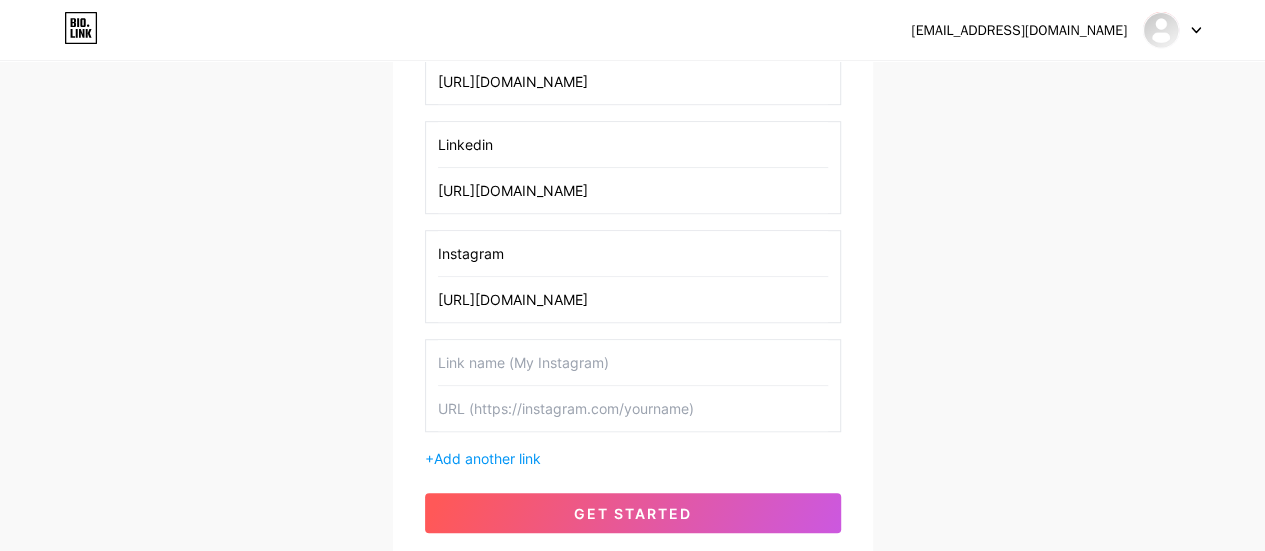 click at bounding box center (633, 362) 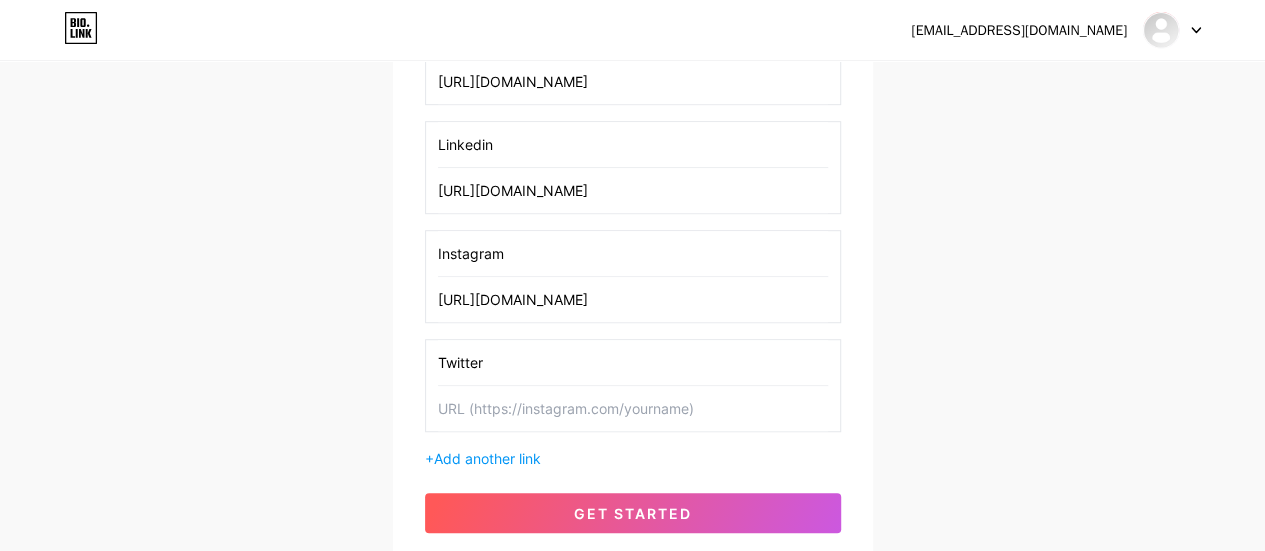 type on "Twitter" 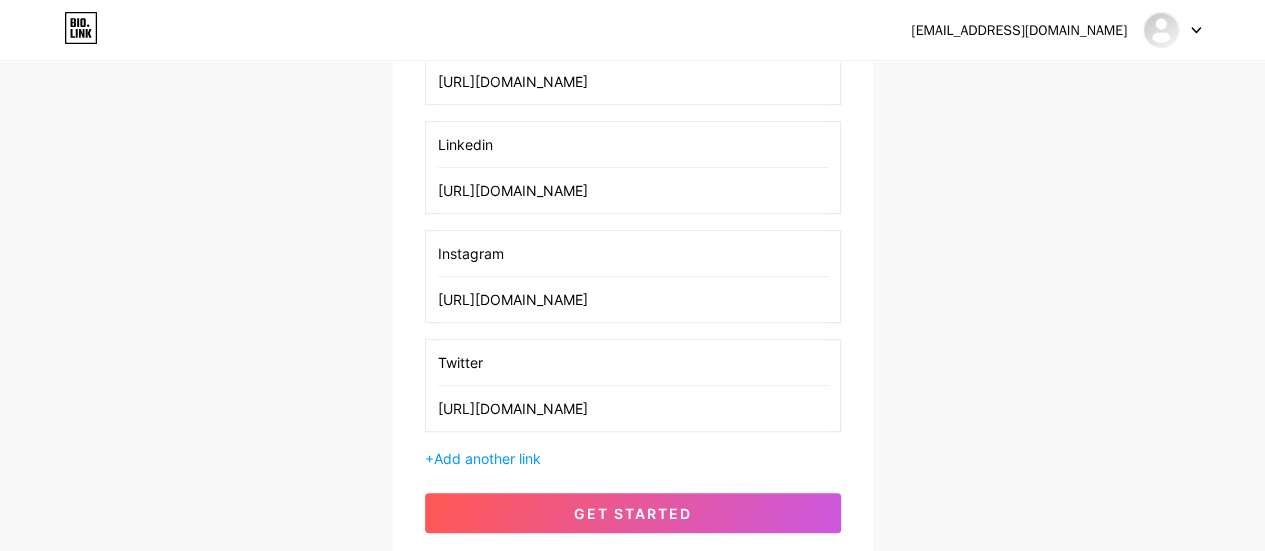 type on "[URL][DOMAIN_NAME]" 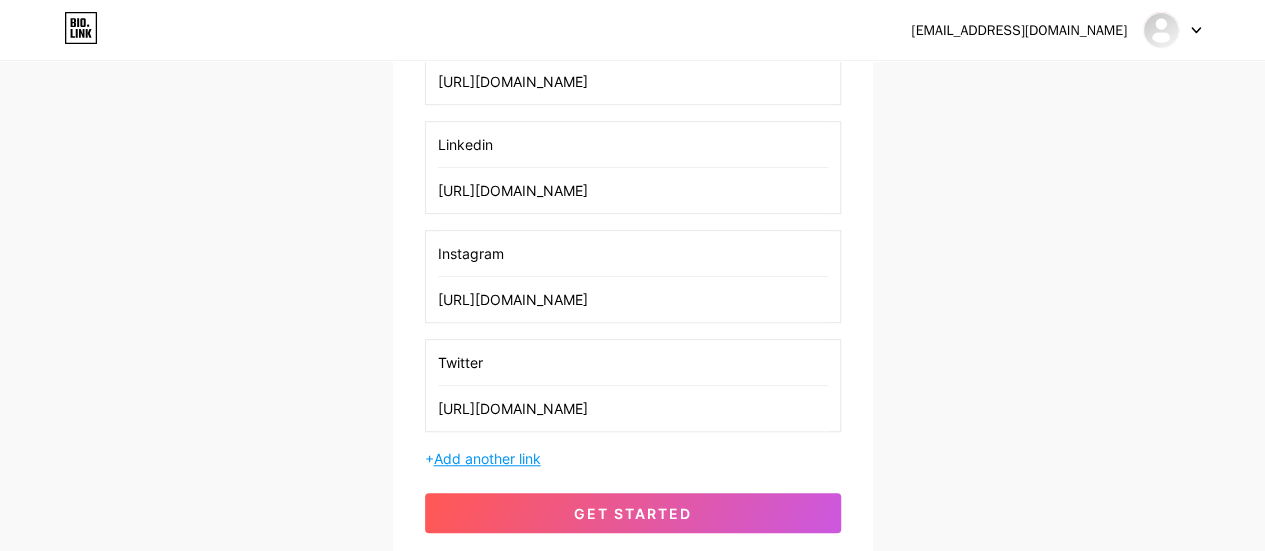 click on "Add another link" at bounding box center (487, 458) 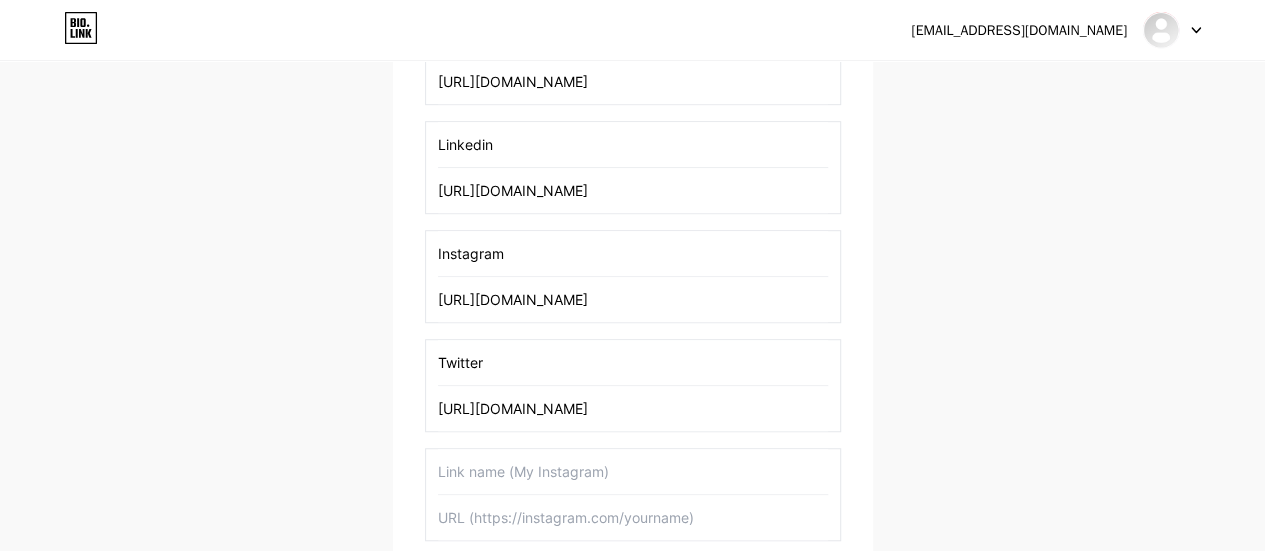 click at bounding box center [633, 471] 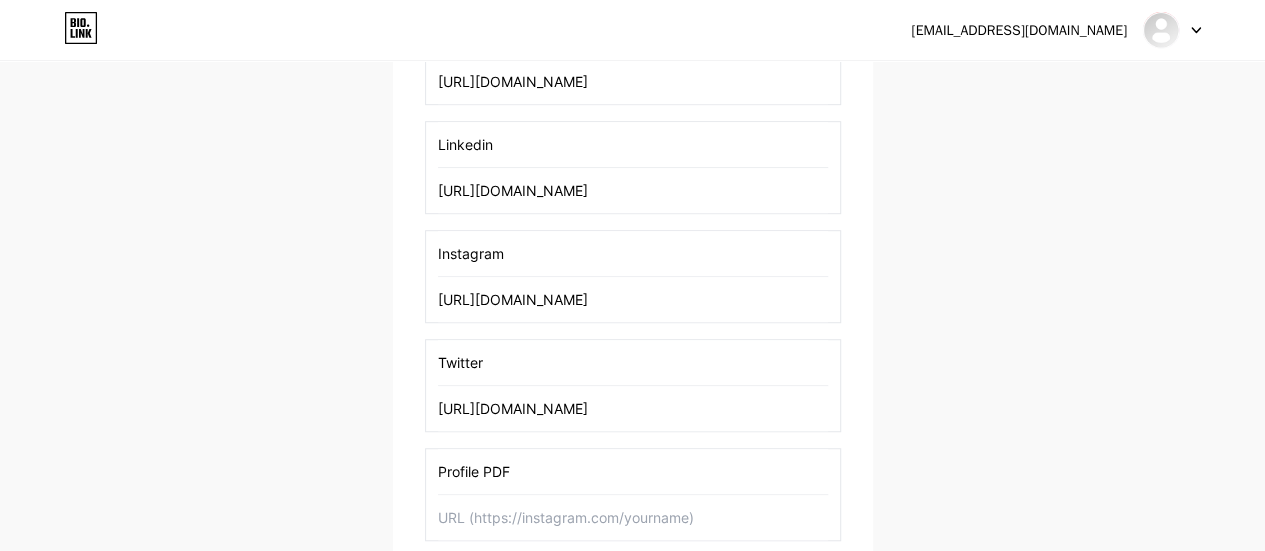 type on "Profile PDF" 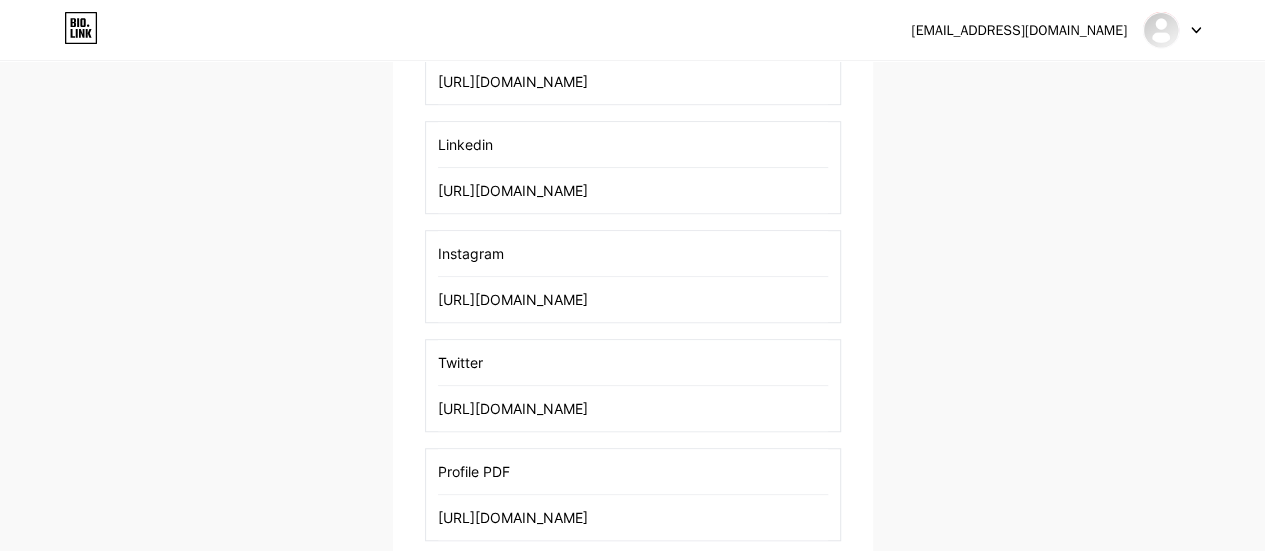 scroll, scrollTop: 0, scrollLeft: 646, axis: horizontal 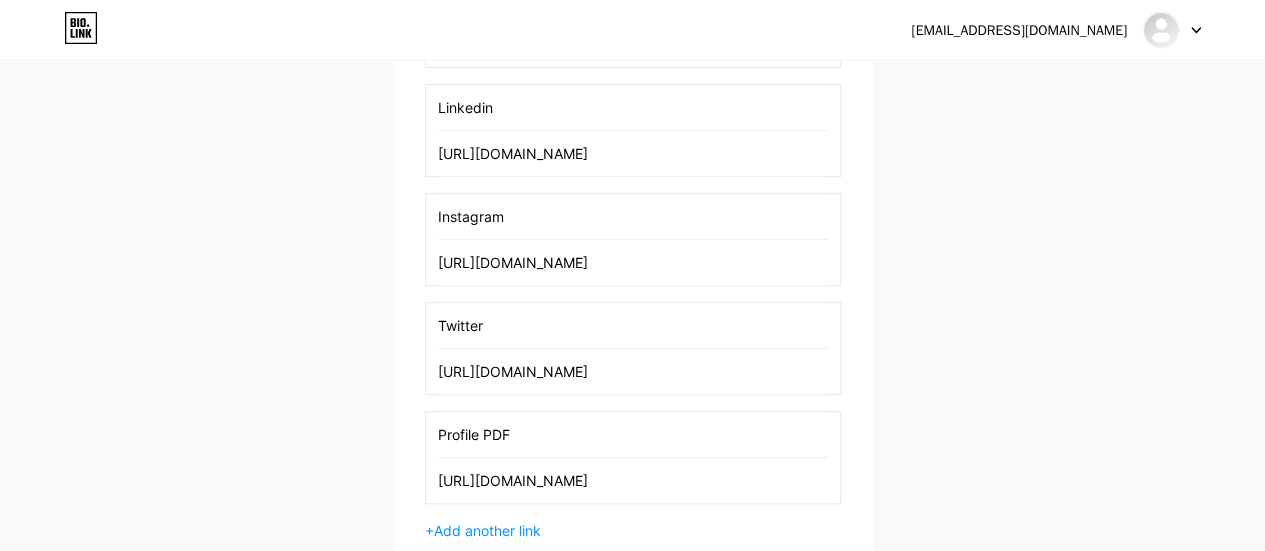 click on "[EMAIL_ADDRESS][DOMAIN_NAME]           Dashboard     Logout   Setup your page   Let’s setup [DOMAIN_NAME]/triffidit 🎉               Triffidit     Looking for skilled Salesforce developers? Triffid offers end-to-end Salesforce development and integration to elevate your business operations.     Add your first link   Salesforce Developers   [URL][DOMAIN_NAME]   Facebook   [URL][DOMAIN_NAME]   Linkedin   [URL][DOMAIN_NAME]   Instagram   [URL][DOMAIN_NAME]   Twitter   [URL][DOMAIN_NAME]   Profile PDF   [URL][DOMAIN_NAME]
+  Add another link     get started" at bounding box center (632, 72) 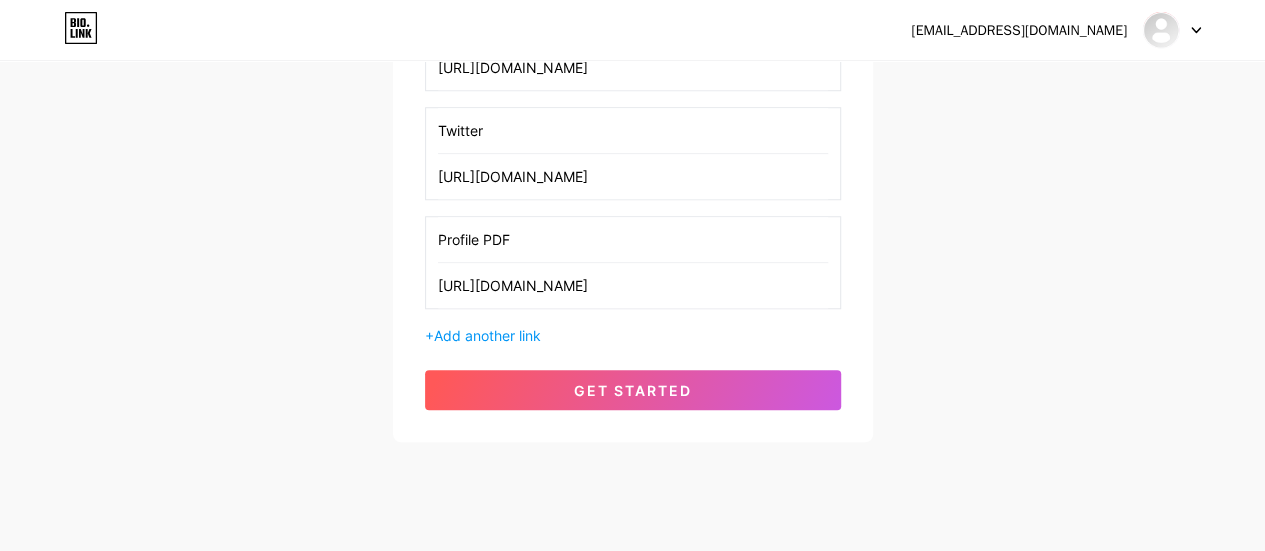 scroll, scrollTop: 760, scrollLeft: 0, axis: vertical 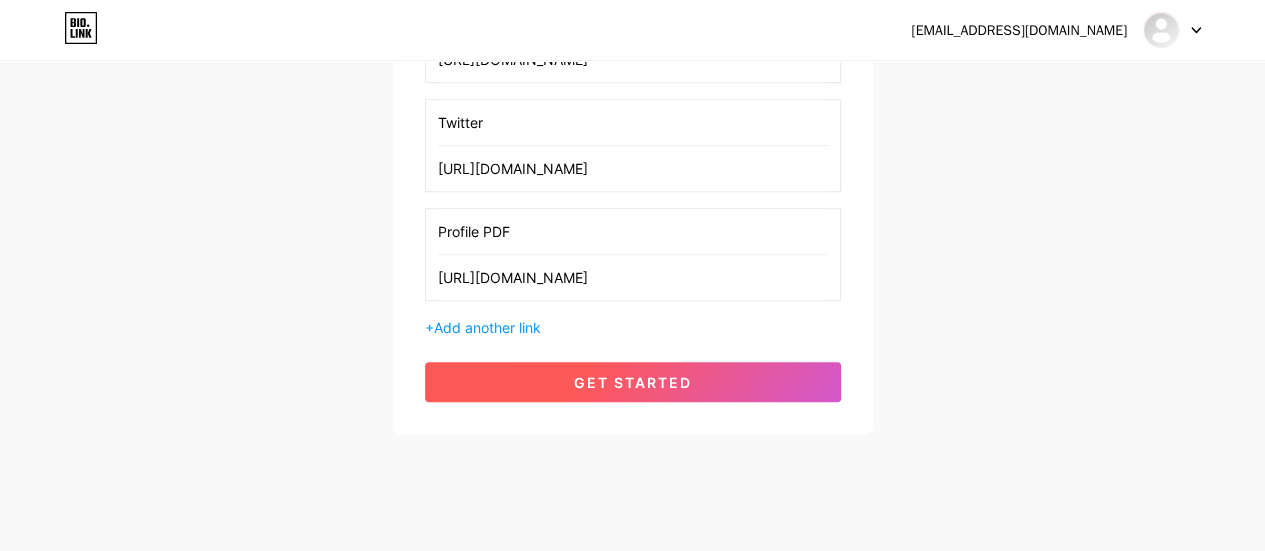 click on "get started" at bounding box center (633, 382) 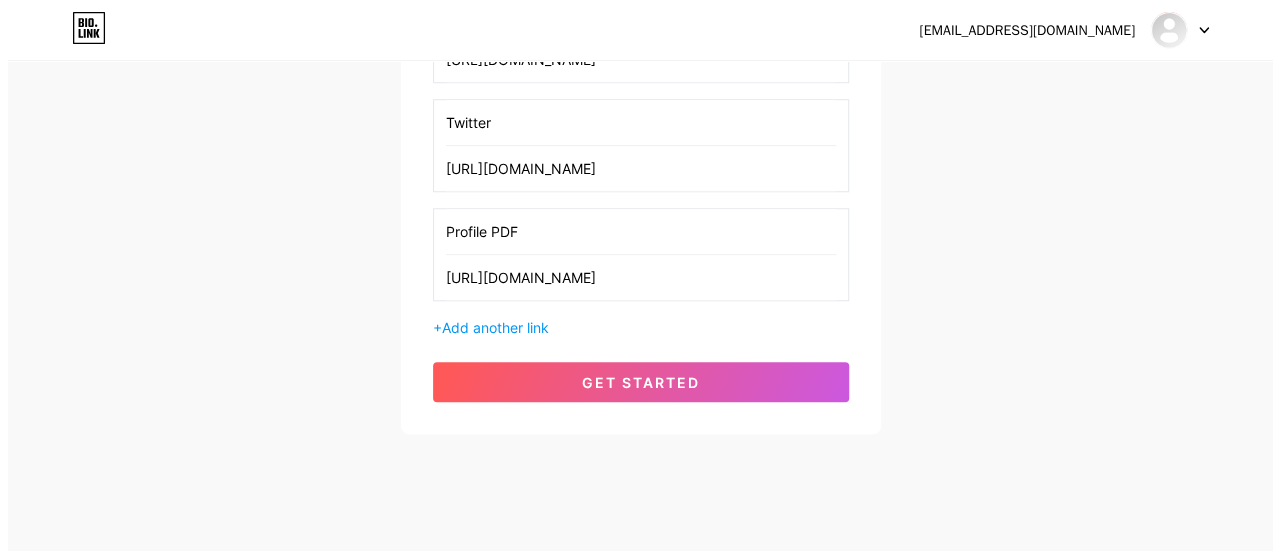 scroll, scrollTop: 0, scrollLeft: 0, axis: both 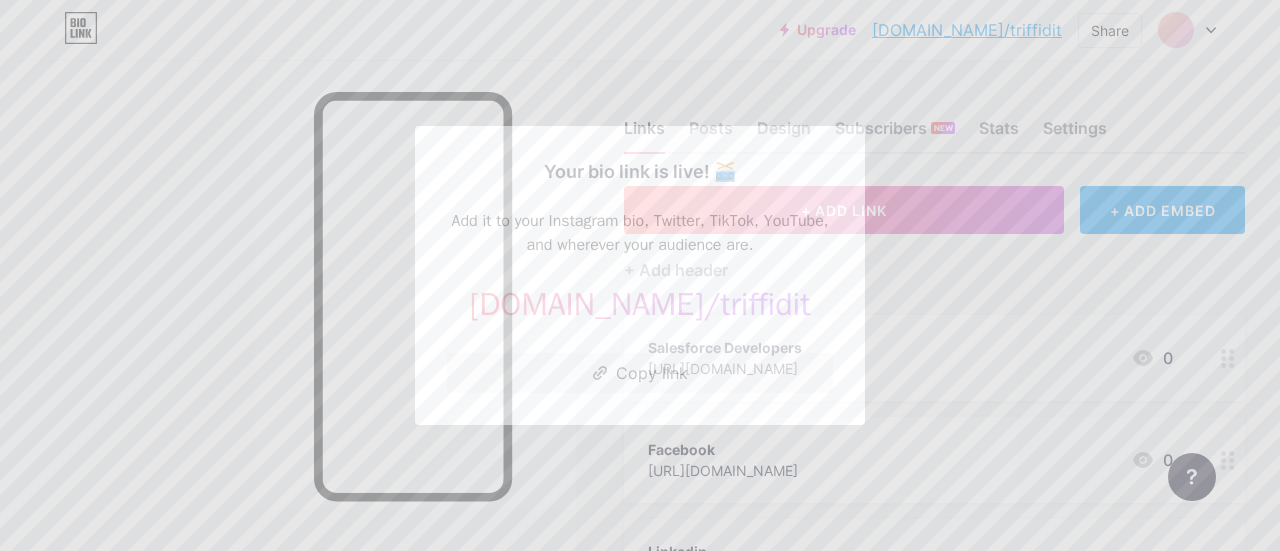 click on "triffidit" at bounding box center (765, 304) 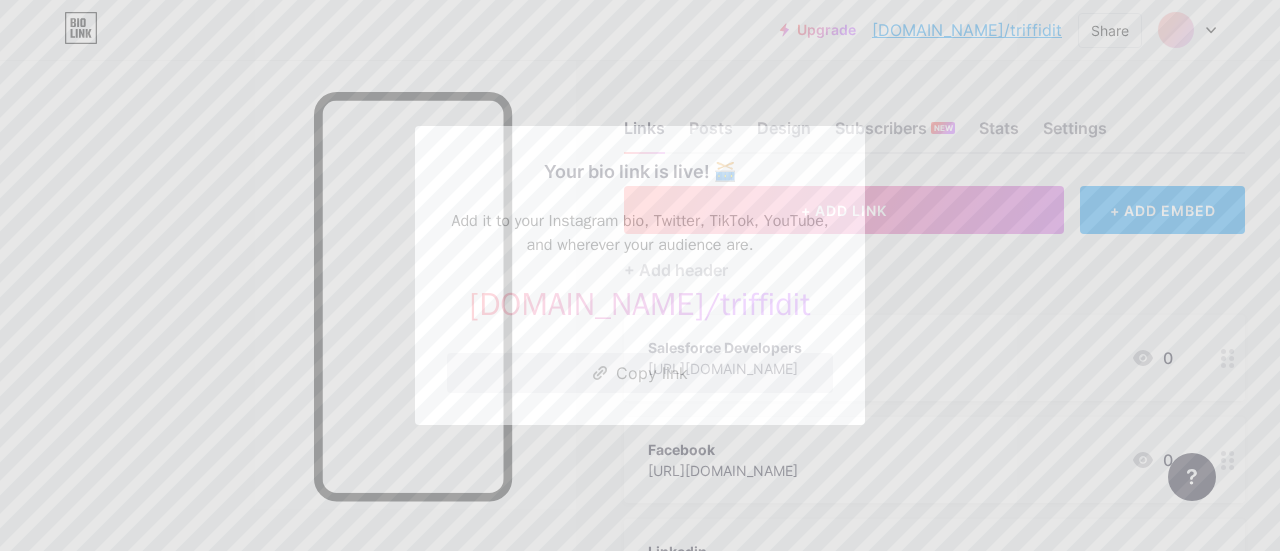 click on "Copy link" at bounding box center [640, 373] 